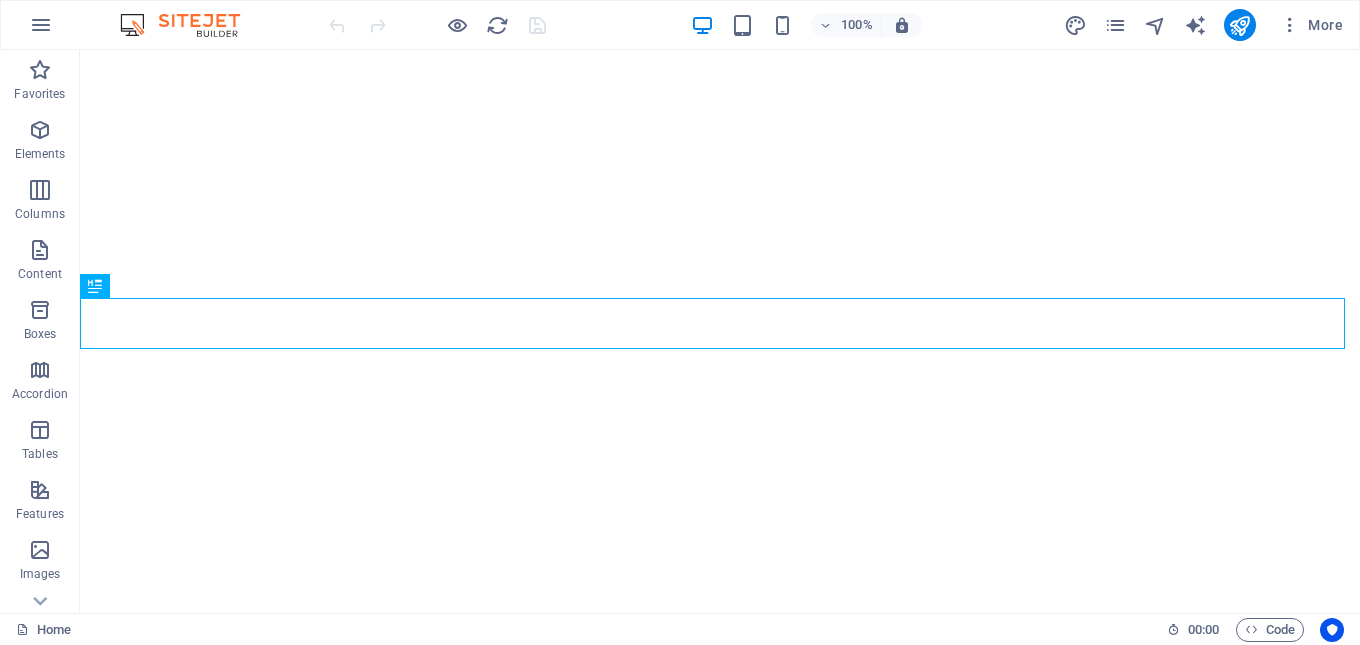 scroll, scrollTop: 0, scrollLeft: 0, axis: both 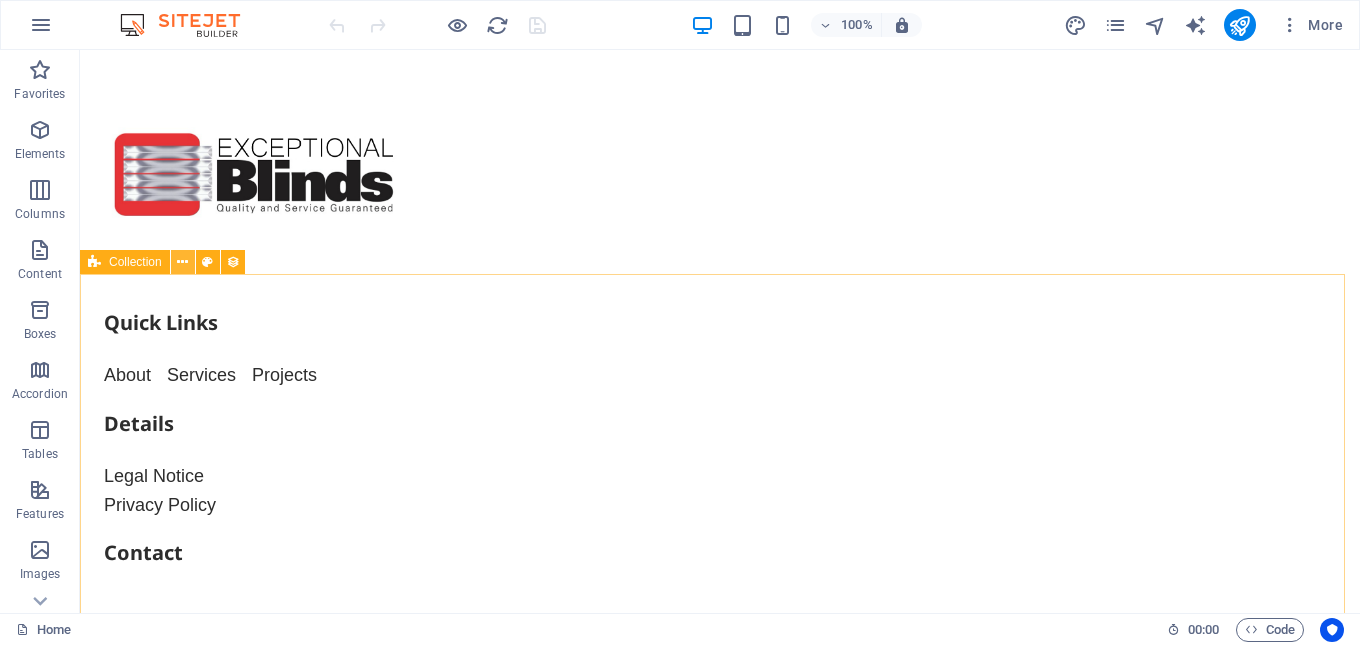 click at bounding box center (182, 262) 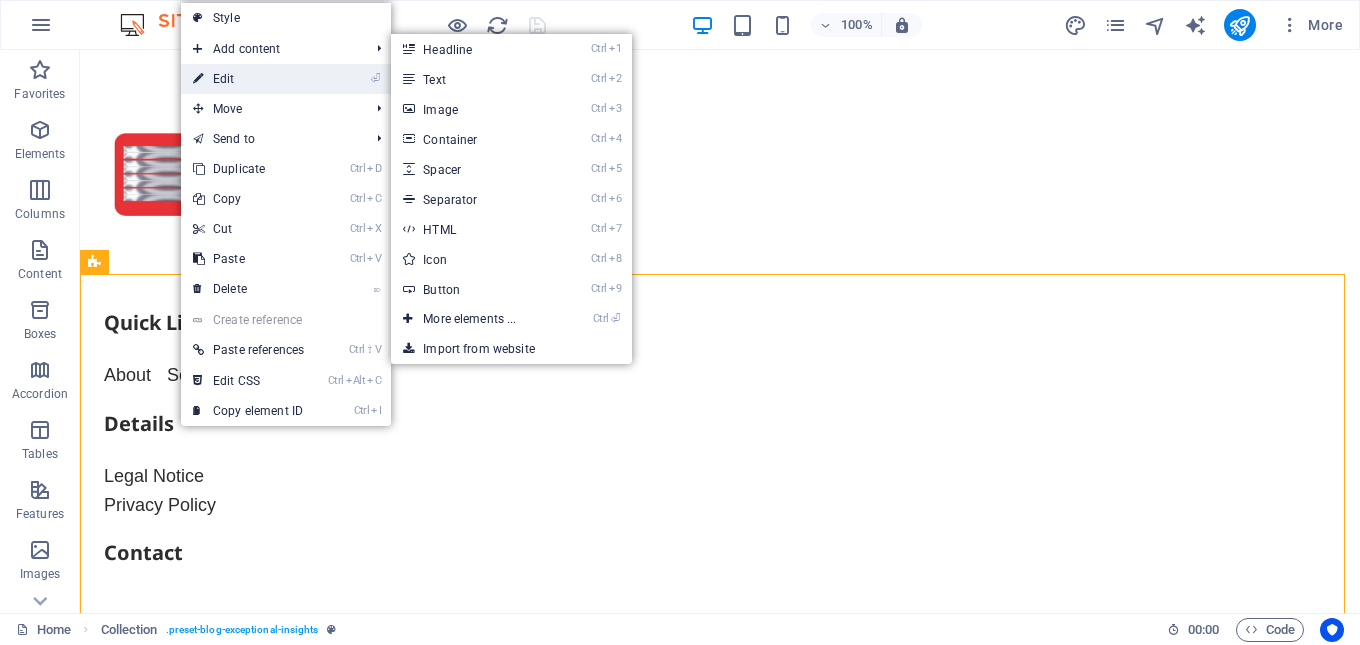 click on "⏎  Edit" at bounding box center (248, 79) 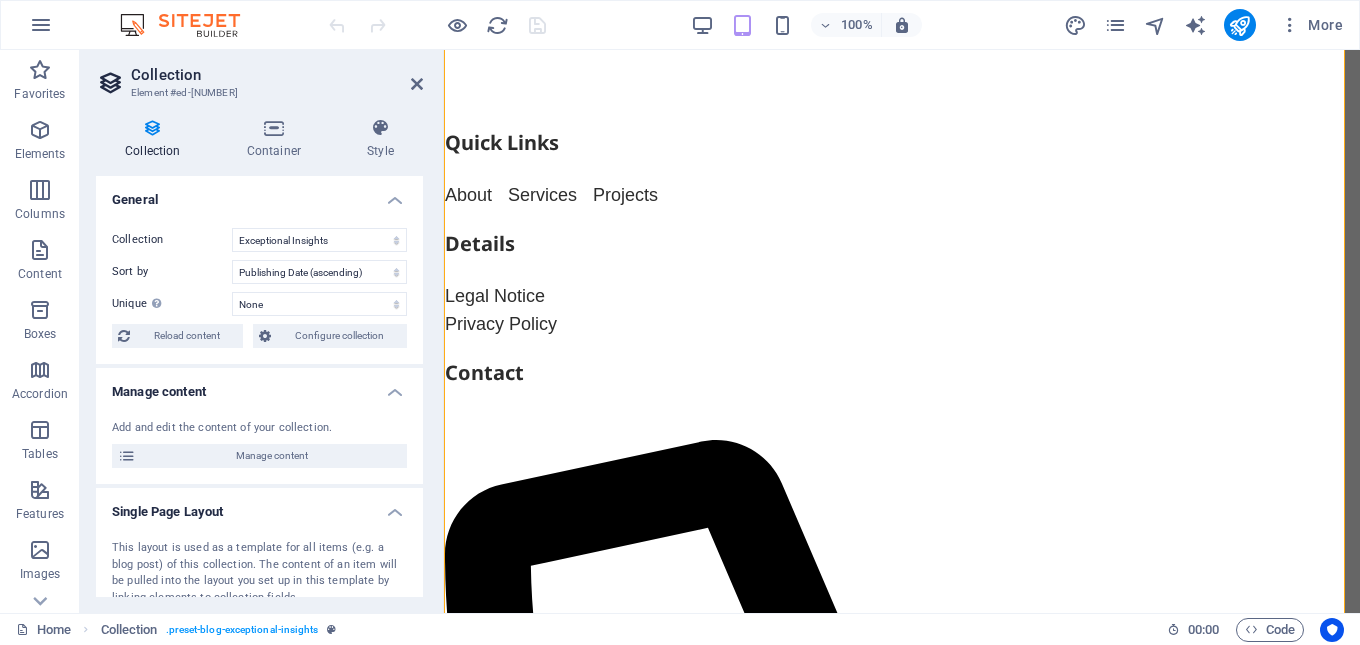 scroll, scrollTop: 12845, scrollLeft: 0, axis: vertical 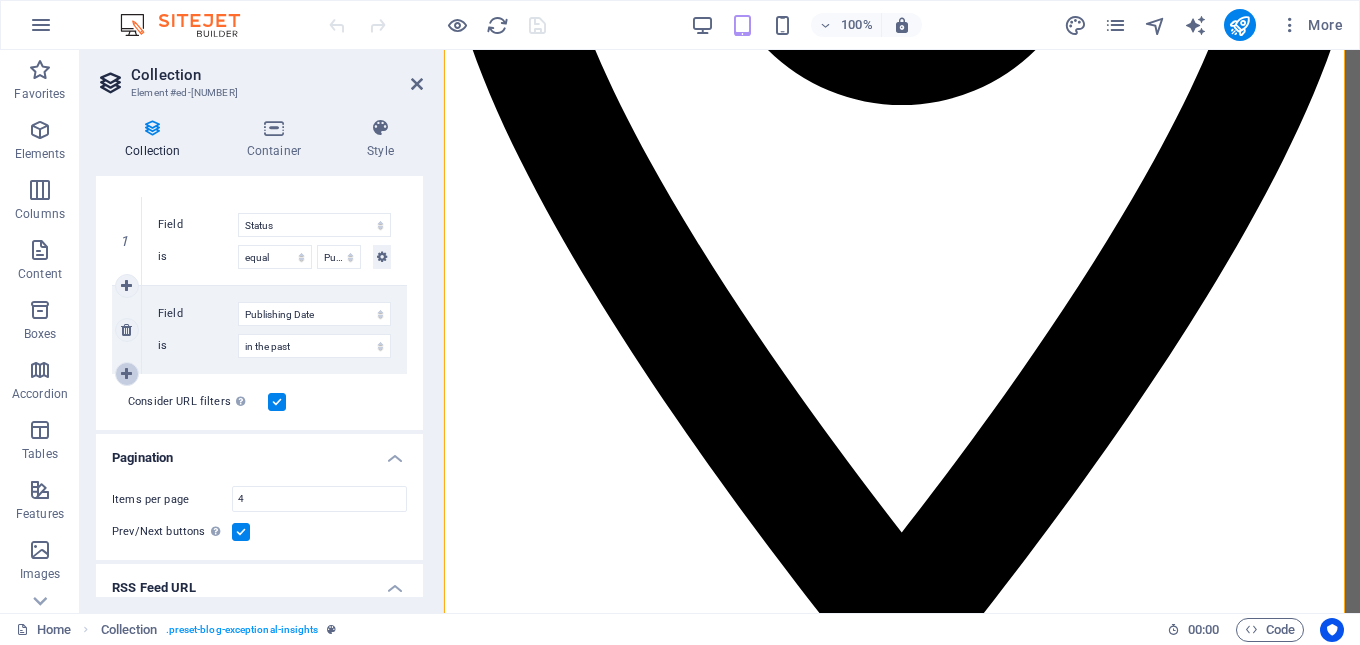 click at bounding box center (126, 374) 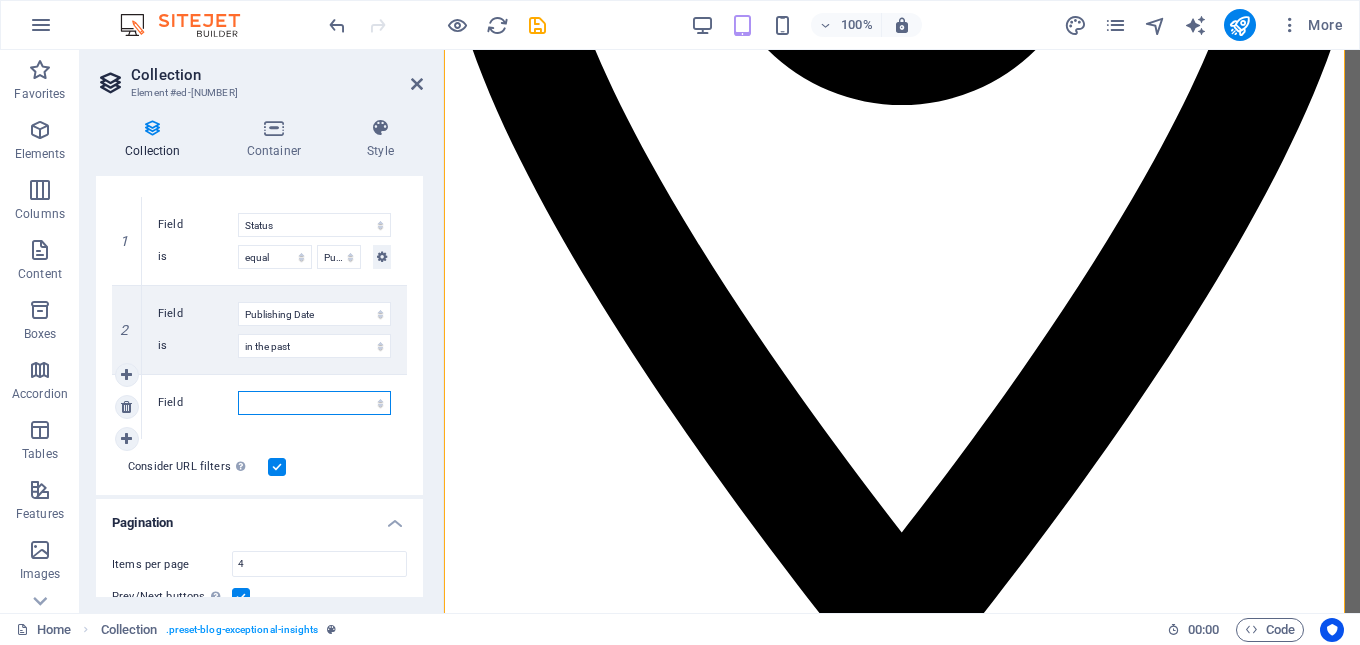 click on "Created at Updated at Name Slug Category Author Publishing Date Status" at bounding box center [314, 403] 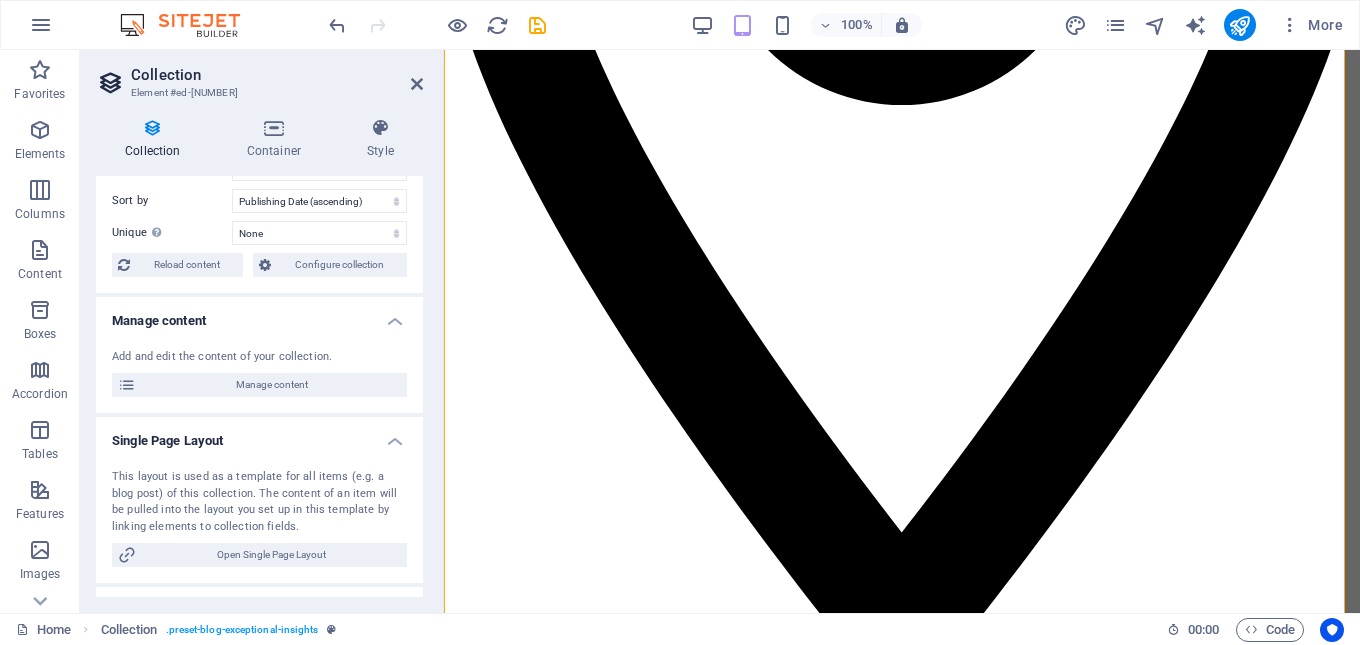 scroll, scrollTop: 100, scrollLeft: 0, axis: vertical 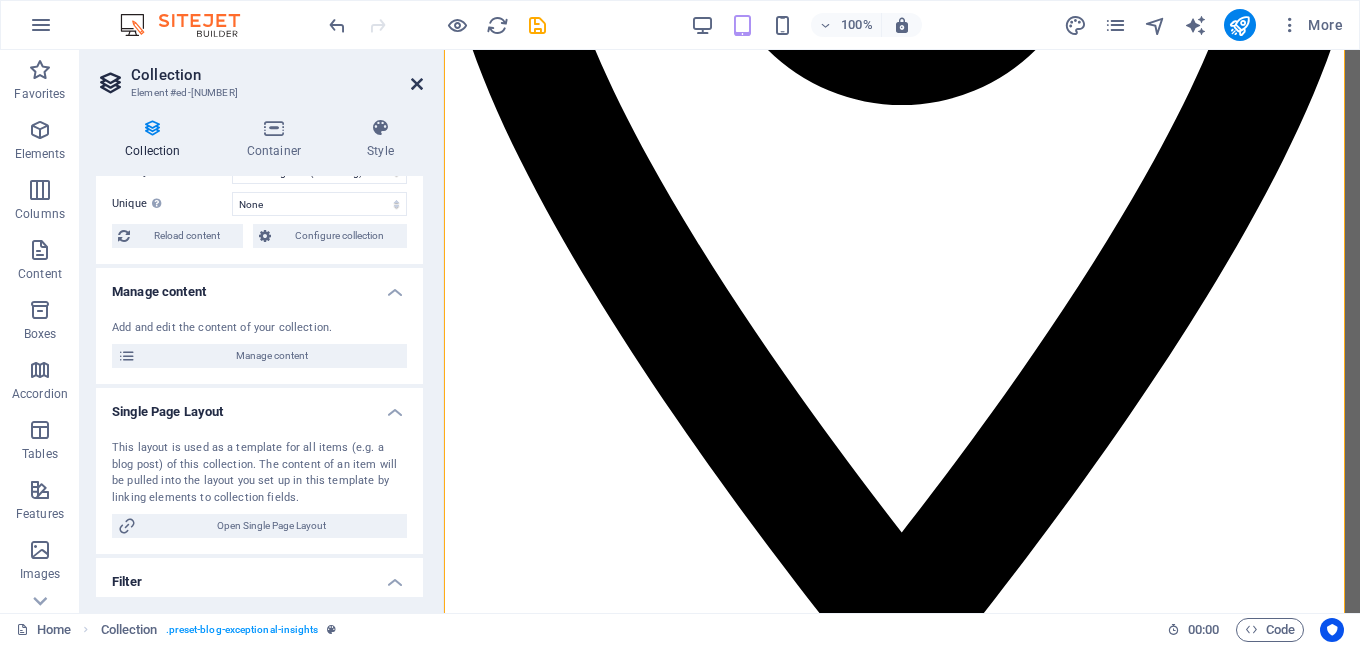click at bounding box center (417, 84) 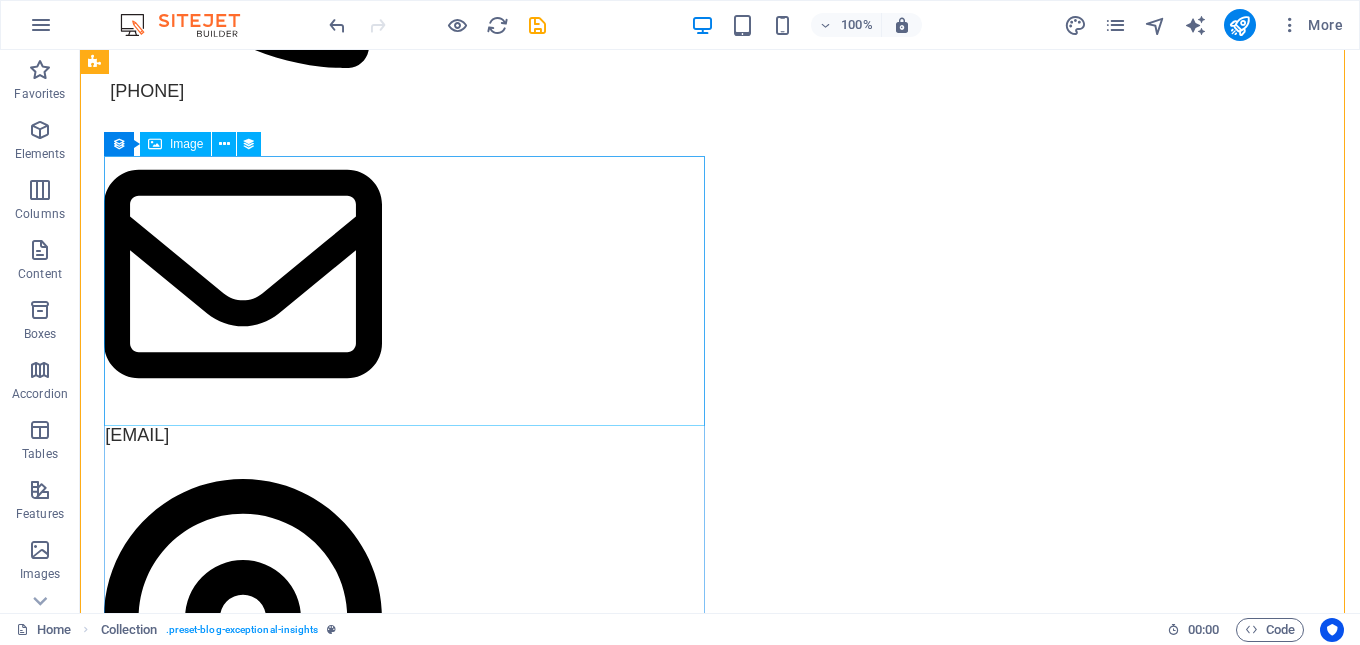 scroll, scrollTop: 10699, scrollLeft: 0, axis: vertical 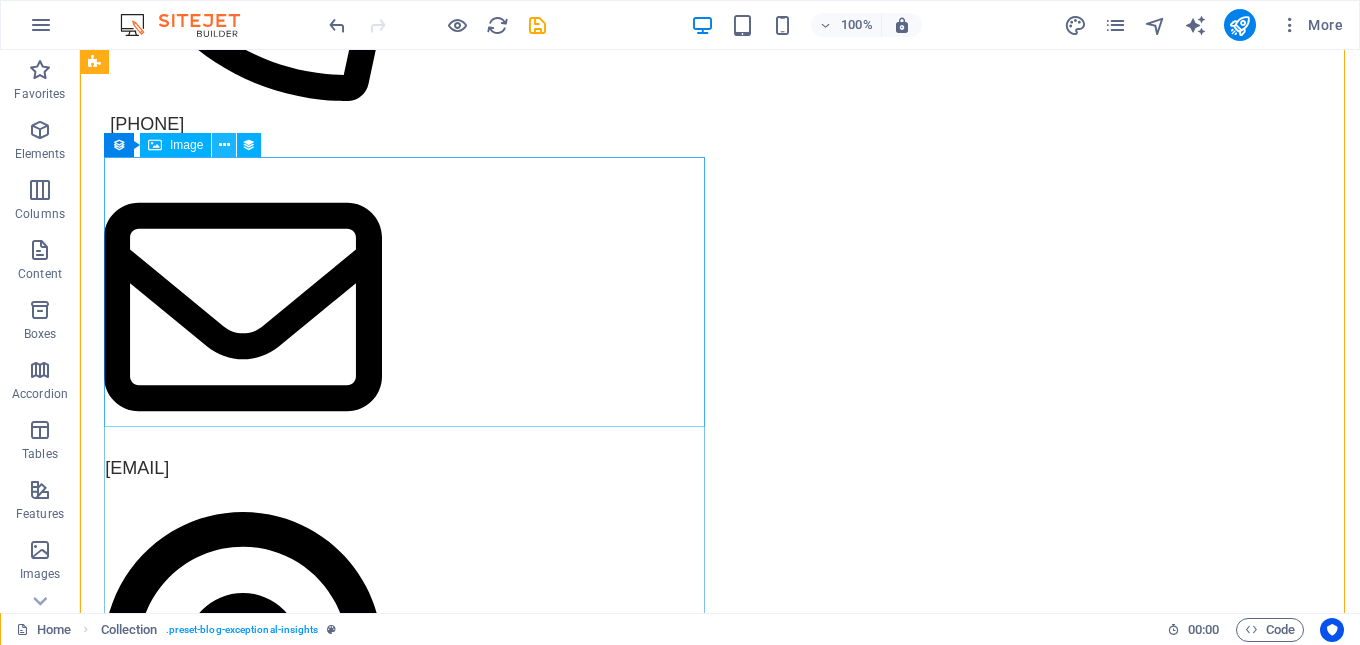 click at bounding box center (224, 145) 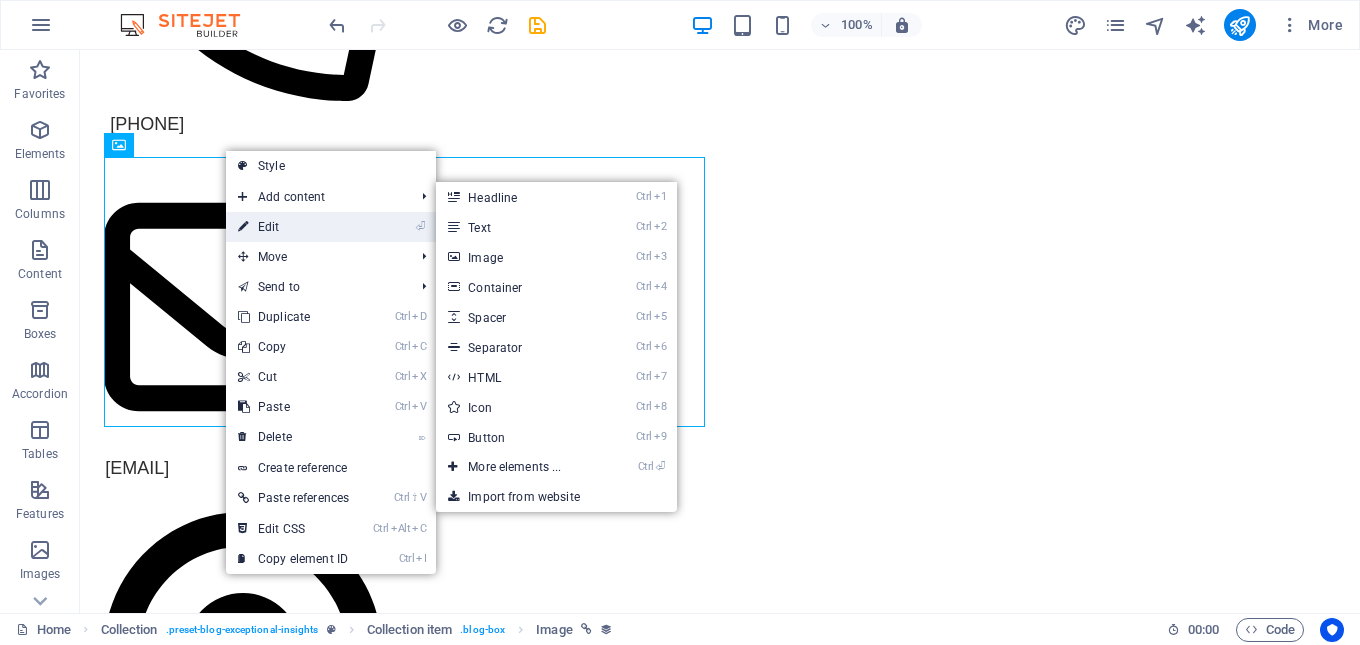 click on "⏎  Edit" at bounding box center (293, 227) 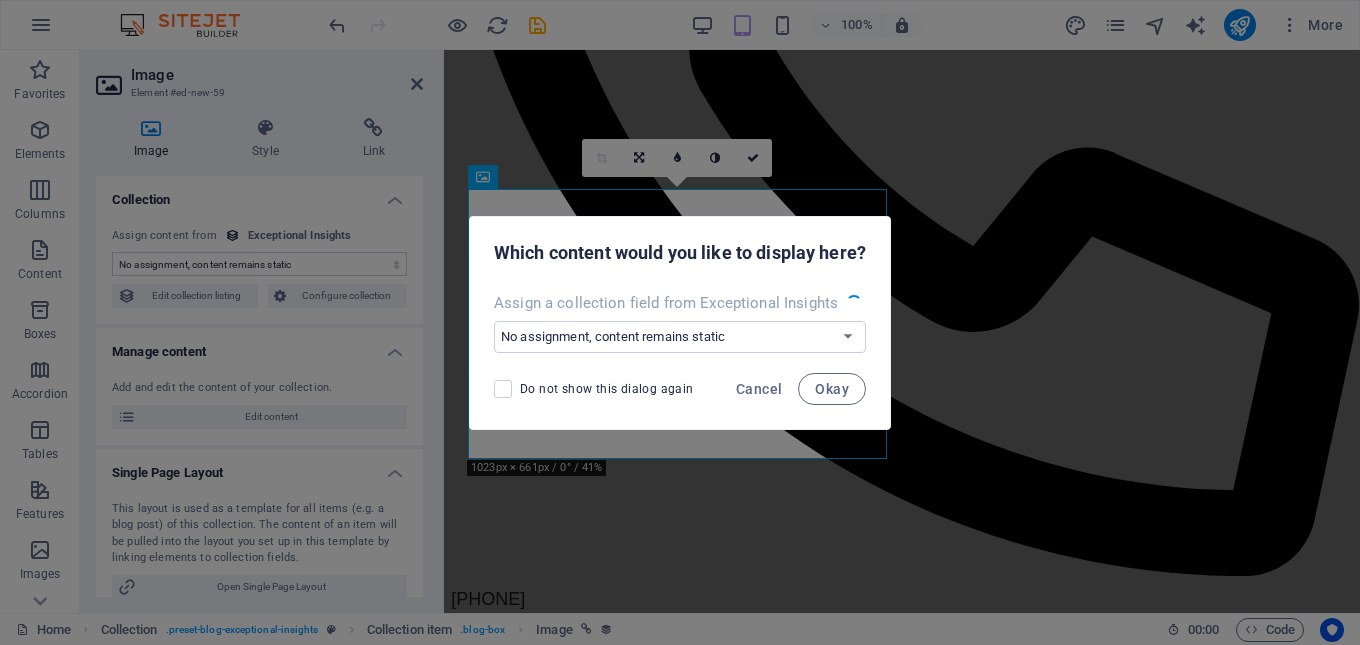 scroll, scrollTop: 12784, scrollLeft: 0, axis: vertical 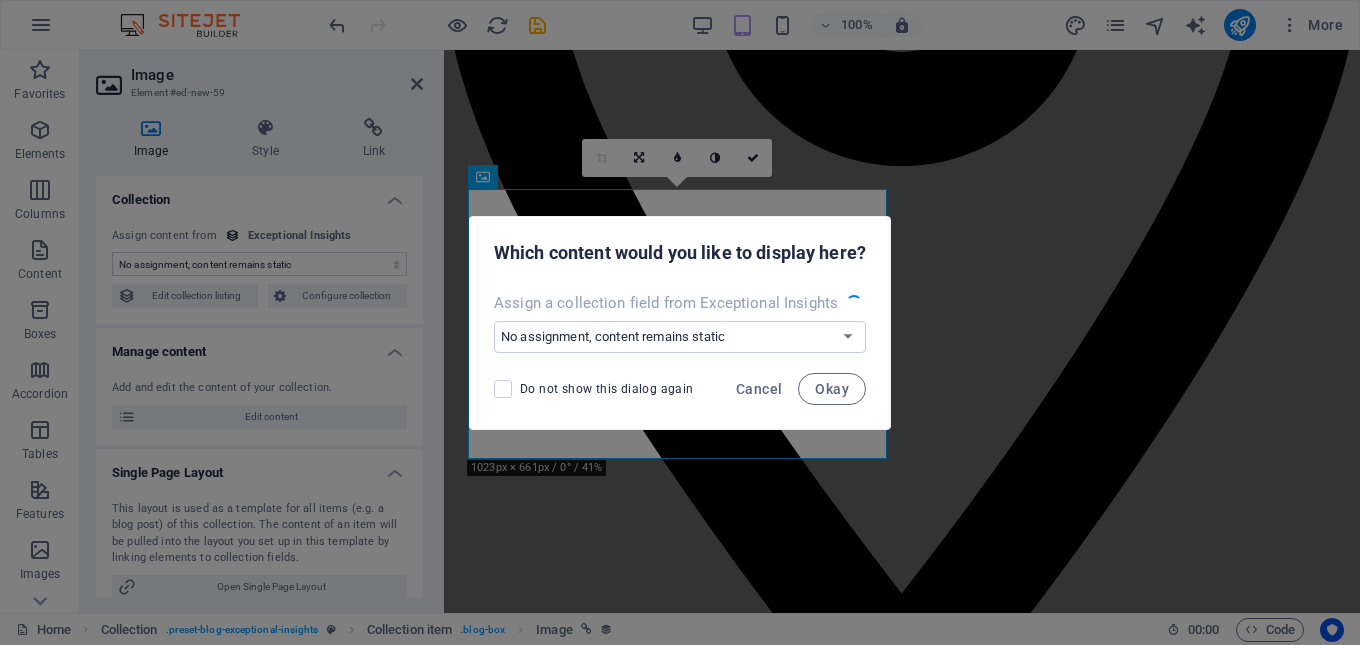 select on "image" 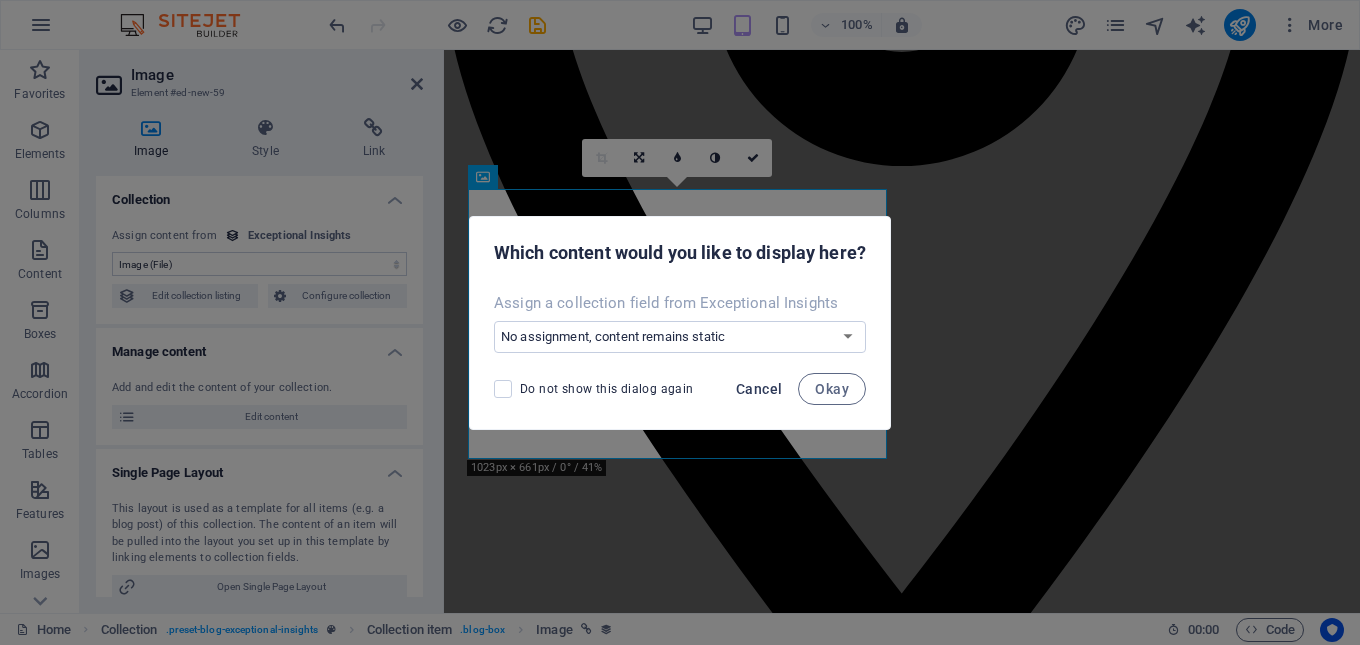 click on "Cancel" at bounding box center (759, 389) 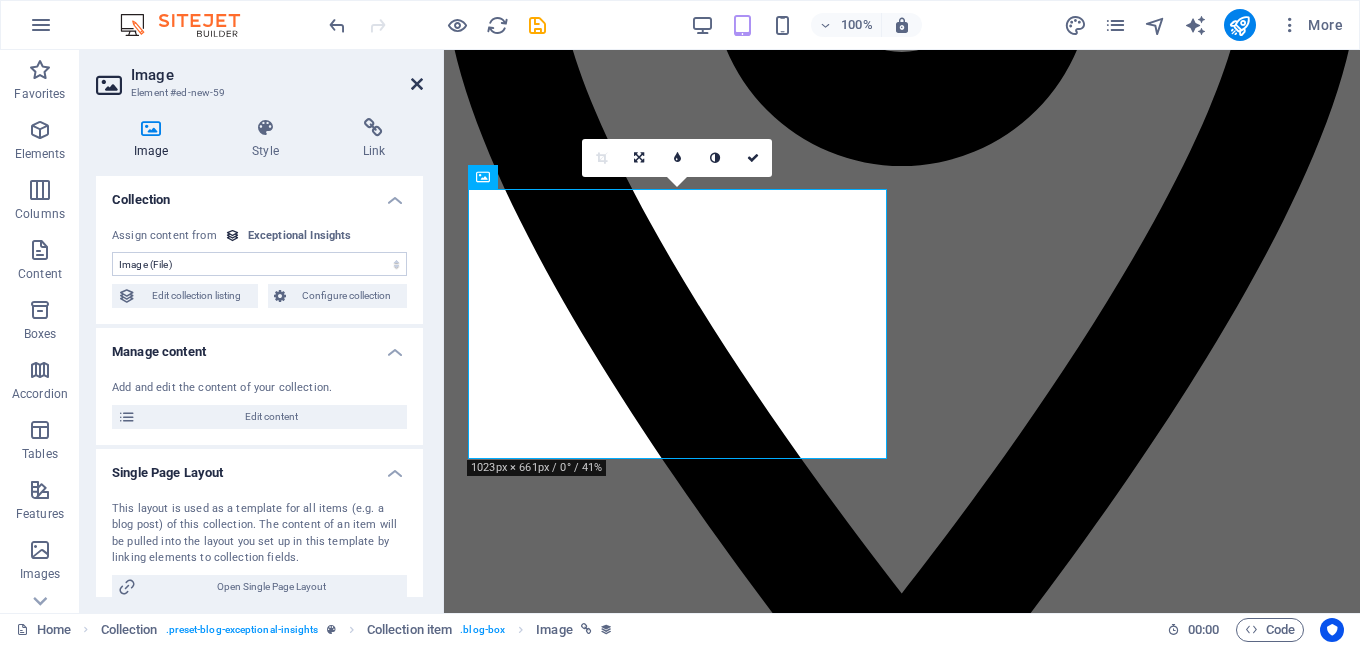 click at bounding box center [417, 84] 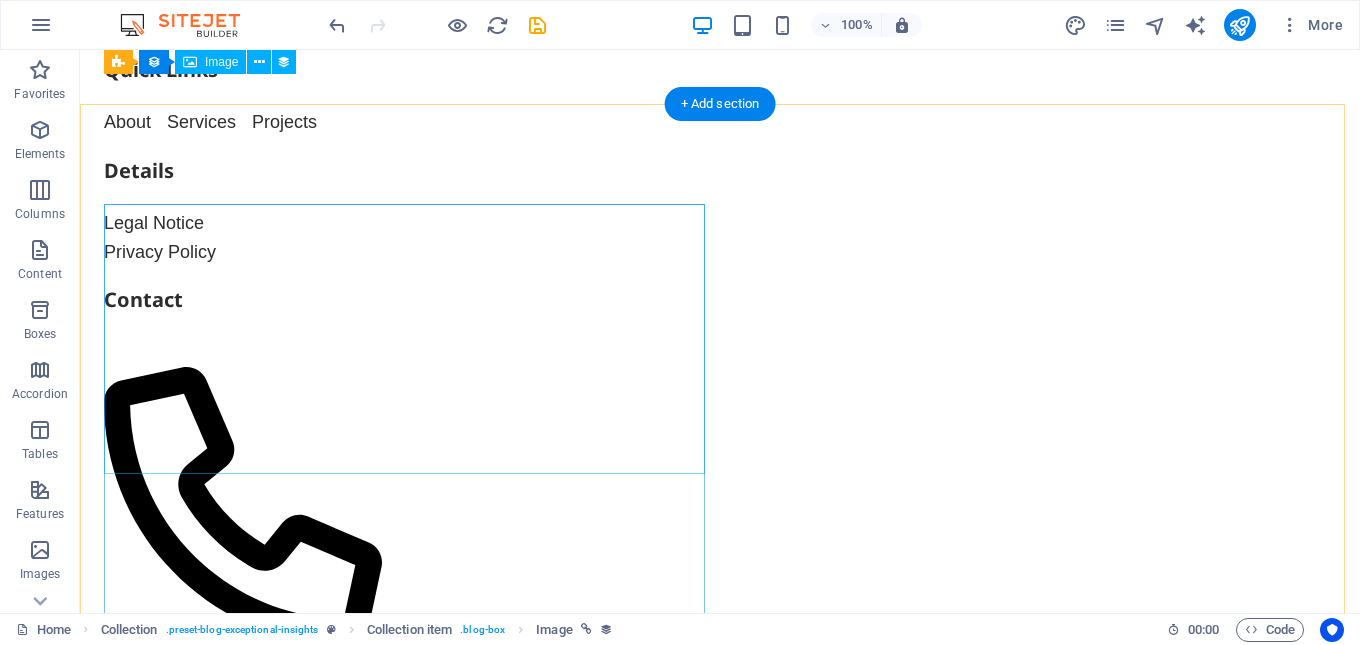 scroll, scrollTop: 10067, scrollLeft: 0, axis: vertical 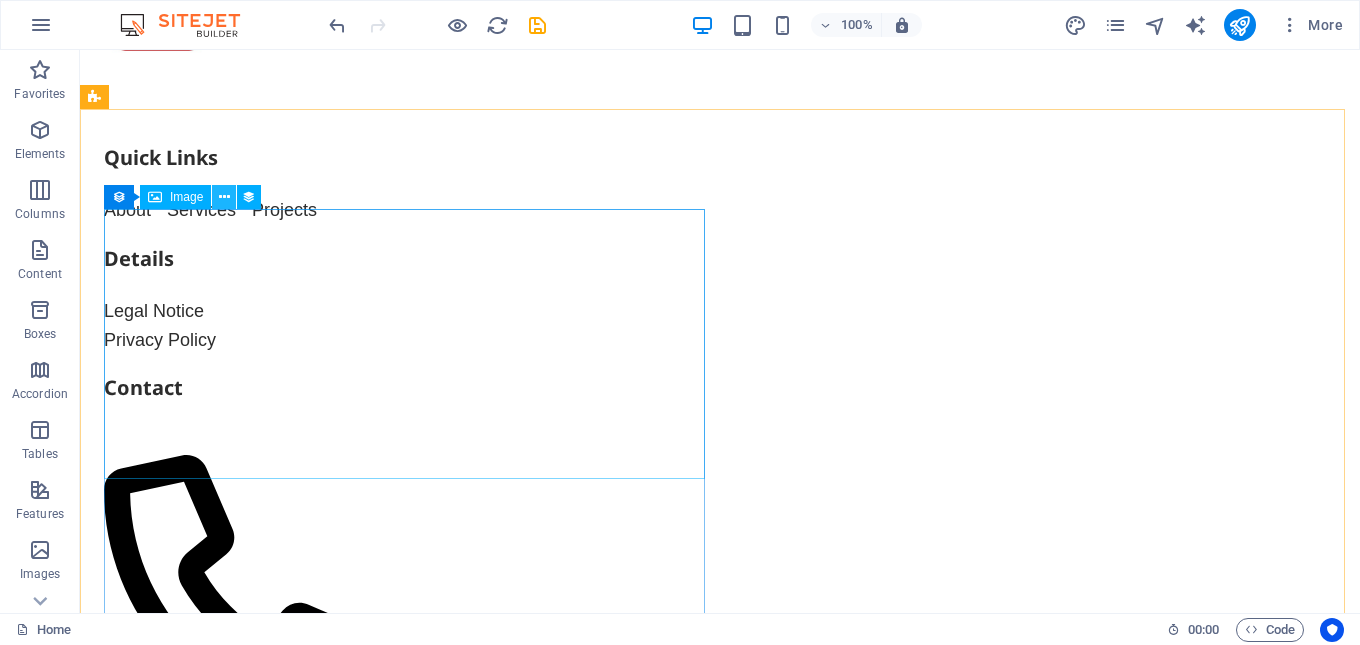 click at bounding box center (224, 197) 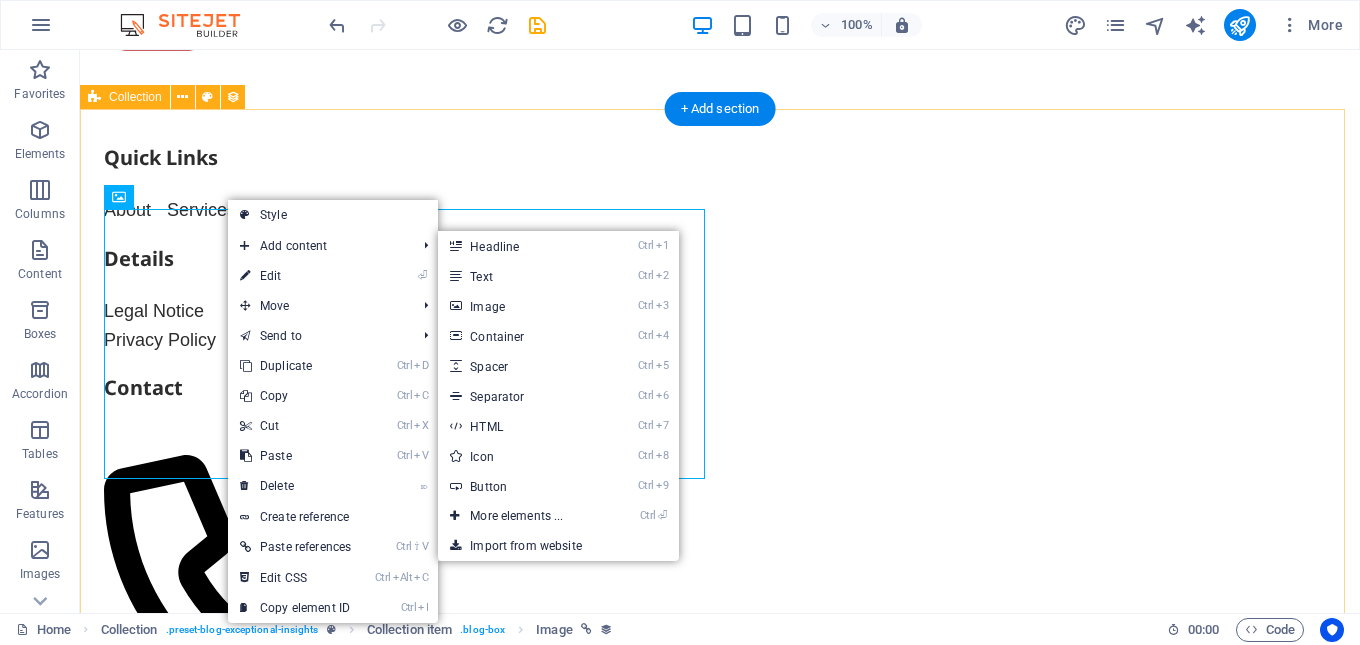 click on "Made to Measure Blinds by Exceptional Blinds [CITY] Category 2 [YEAR] Discover the beauty and practicality of made to measure window blinds by Exceptional Blinds [CITY]. Custom blinds tailored to your Suffolk home or business. Top 17 Reasons Why Made to Measure Blinds and Shutters Are Worth Every Penny in [YEAR] Category 1 [YEAR] Discover why made to measure blinds and shutters are the smart choice in [YEAR]. Custom designs, energy efficiency, and flawless finishes explained. The Ultimate Guide to Choosing the Perfect Blinds for Your Suffolk Home Category 1 [YEAR] Why Blinds Matter More Than You Think When it comes to designing your dream home, it’s easy to focus on big-ticket items—furniture, kitchen fittings, wall colours. But there’s one detail that transforms a room instantly: your window coverings. More Than Just Window Coverings Category 1 [YEAR] Why Exceptional Blinds Is Suffolk’s Trusted Window Blind Expert Previous Next" at bounding box center [720, 3063] 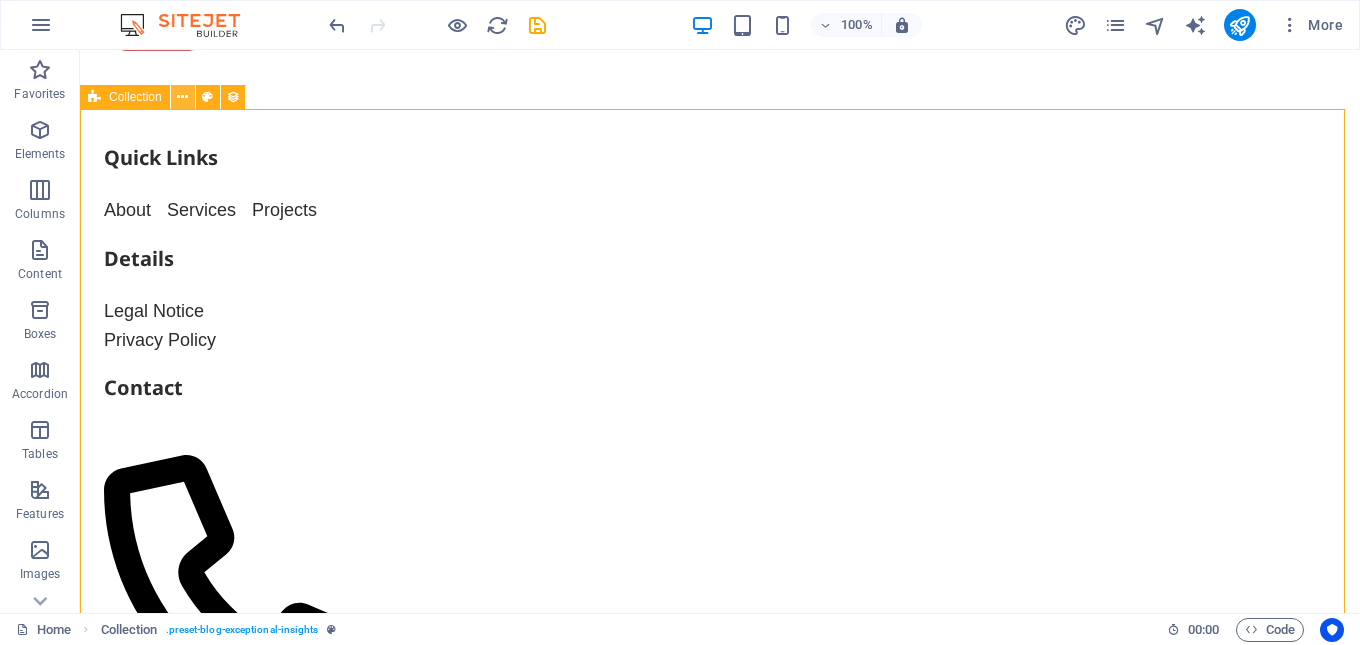 click at bounding box center [182, 97] 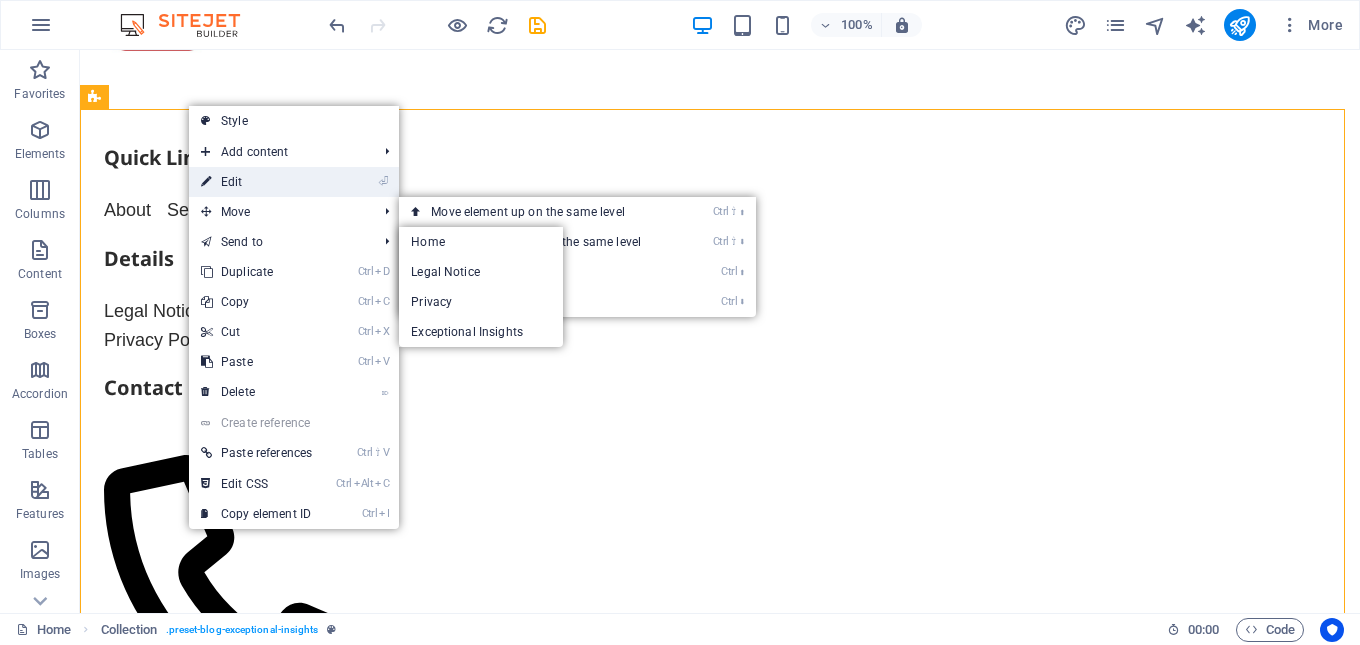 click on "⏎  Edit" at bounding box center (256, 182) 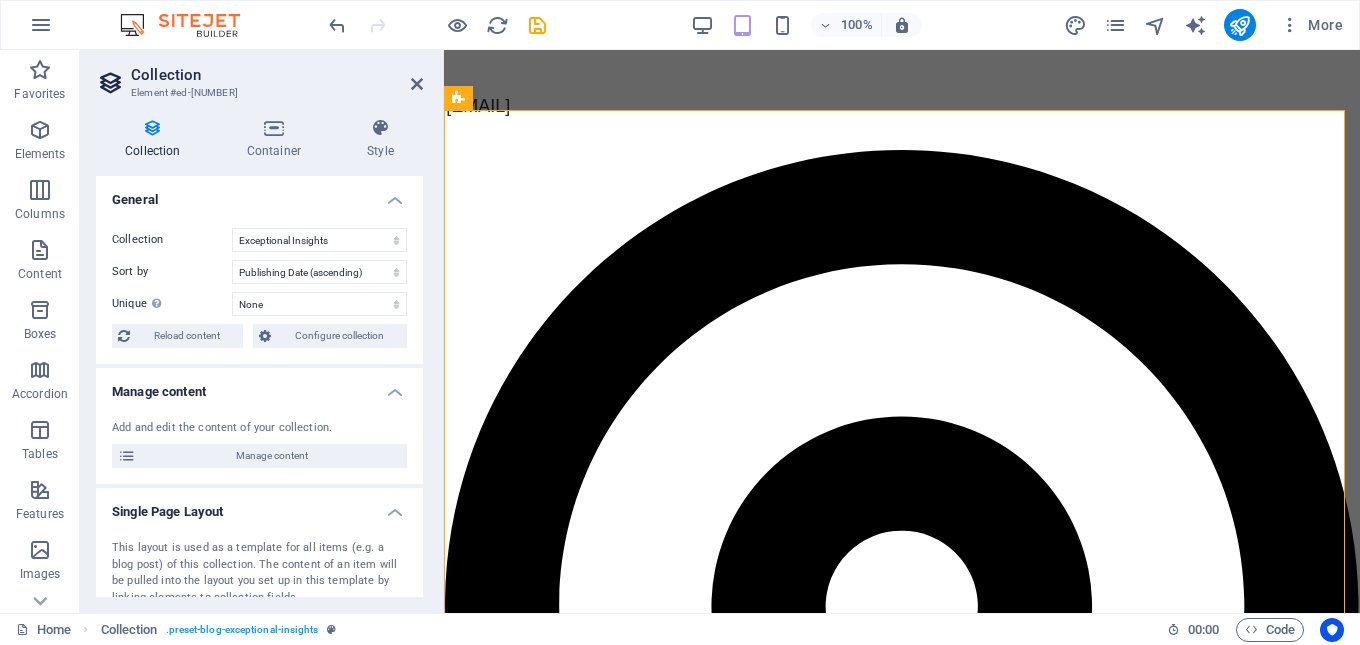 scroll, scrollTop: 12150, scrollLeft: 0, axis: vertical 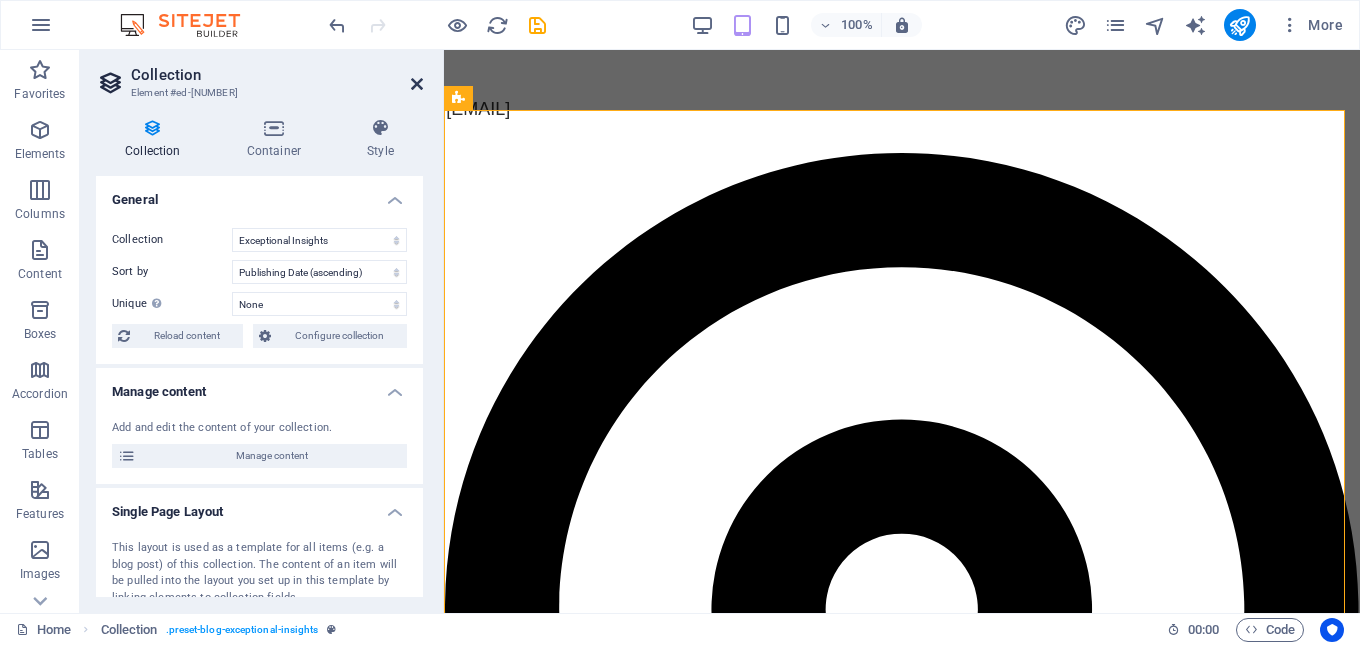 click at bounding box center (417, 84) 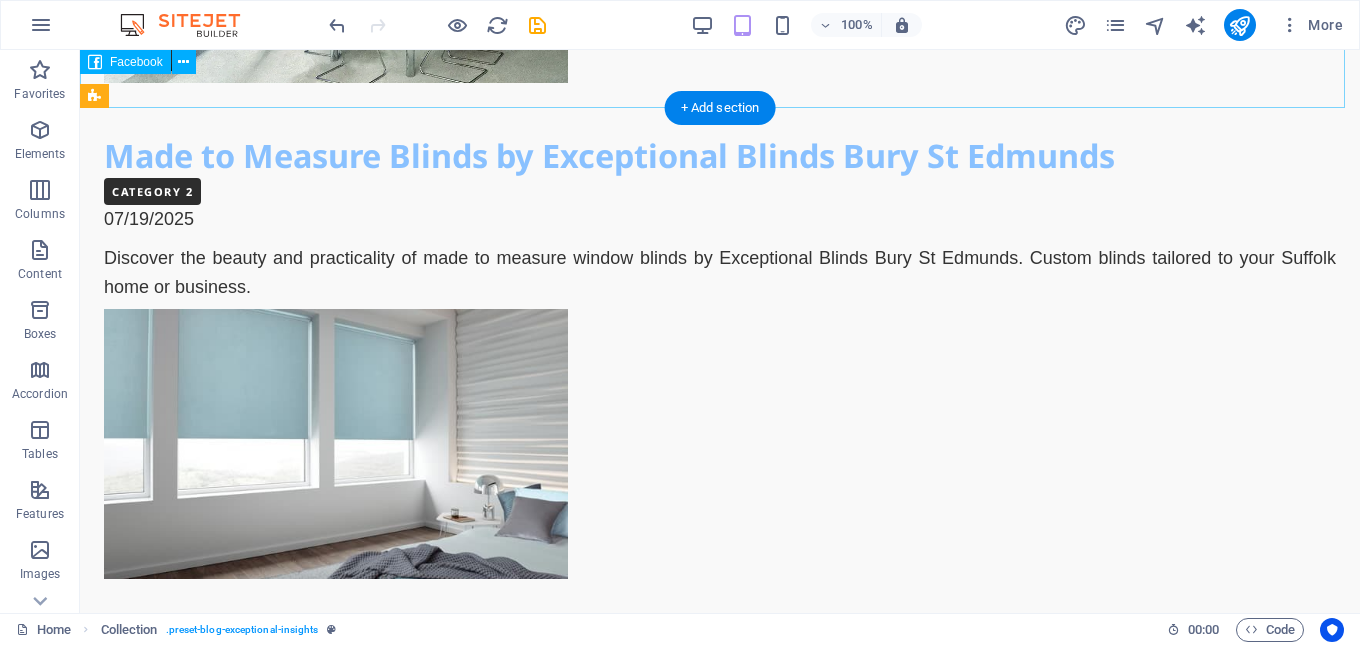scroll, scrollTop: 10067, scrollLeft: 0, axis: vertical 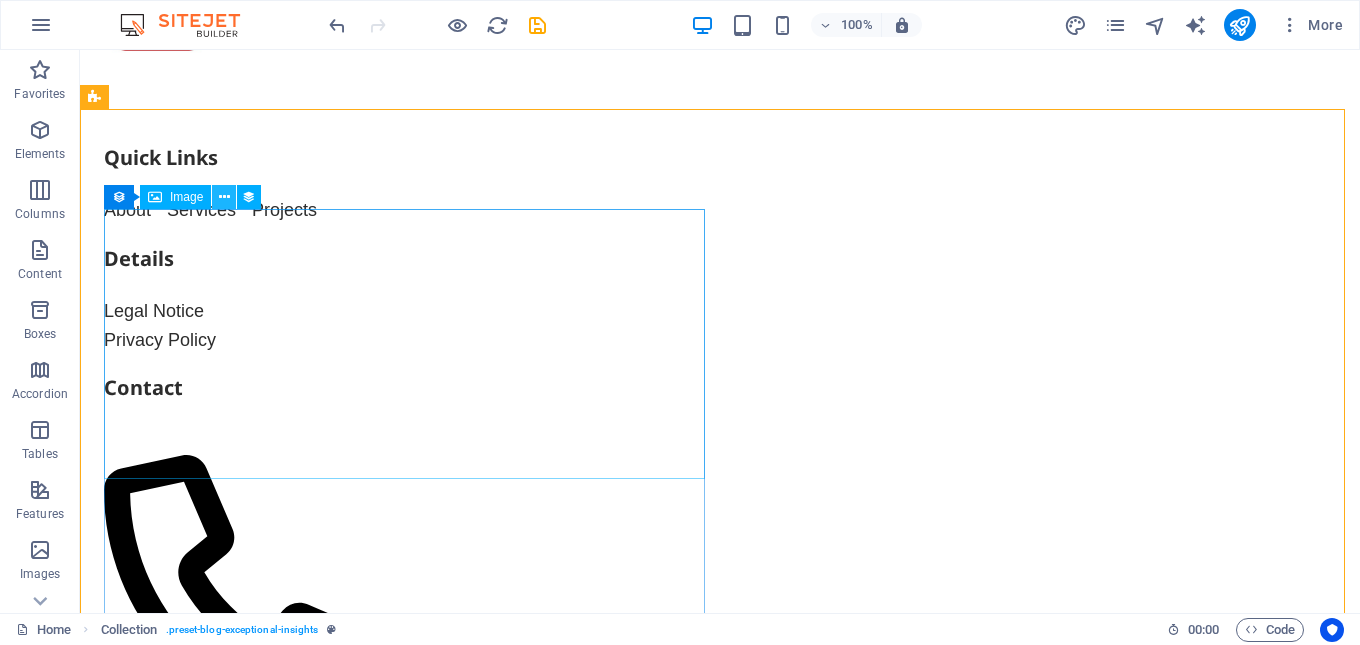 click at bounding box center (224, 197) 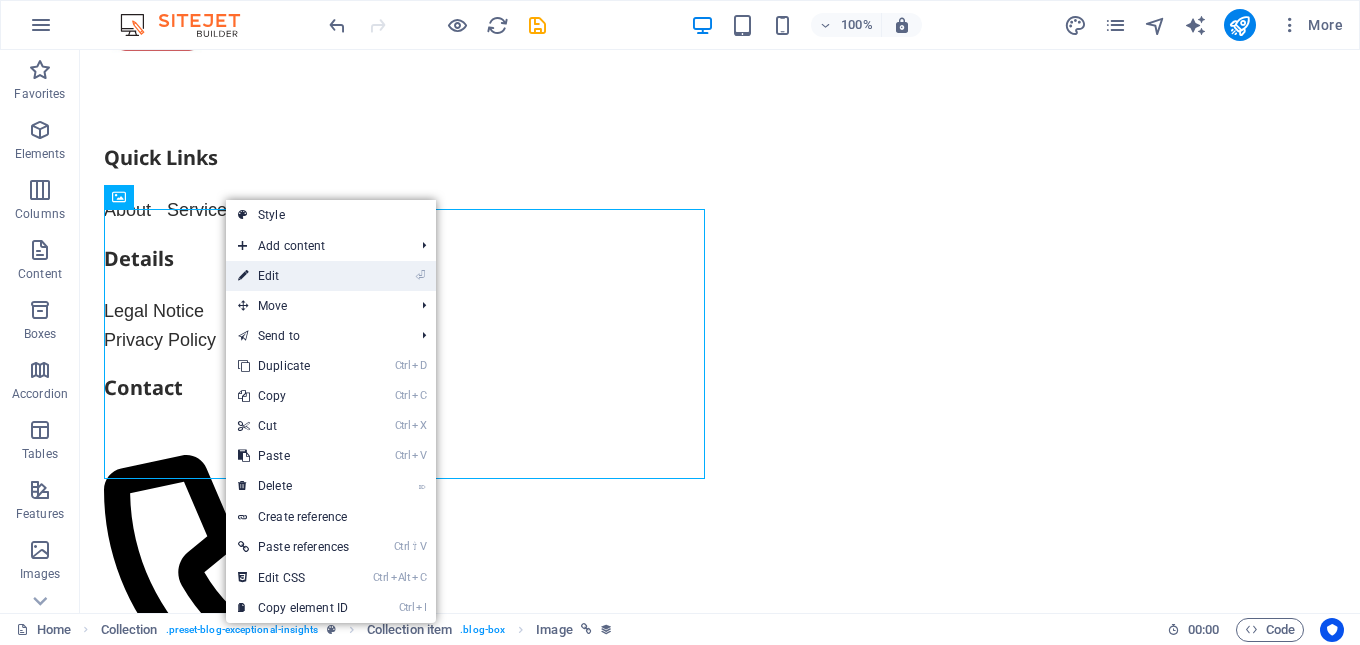 click on "⏎  Edit" at bounding box center [293, 276] 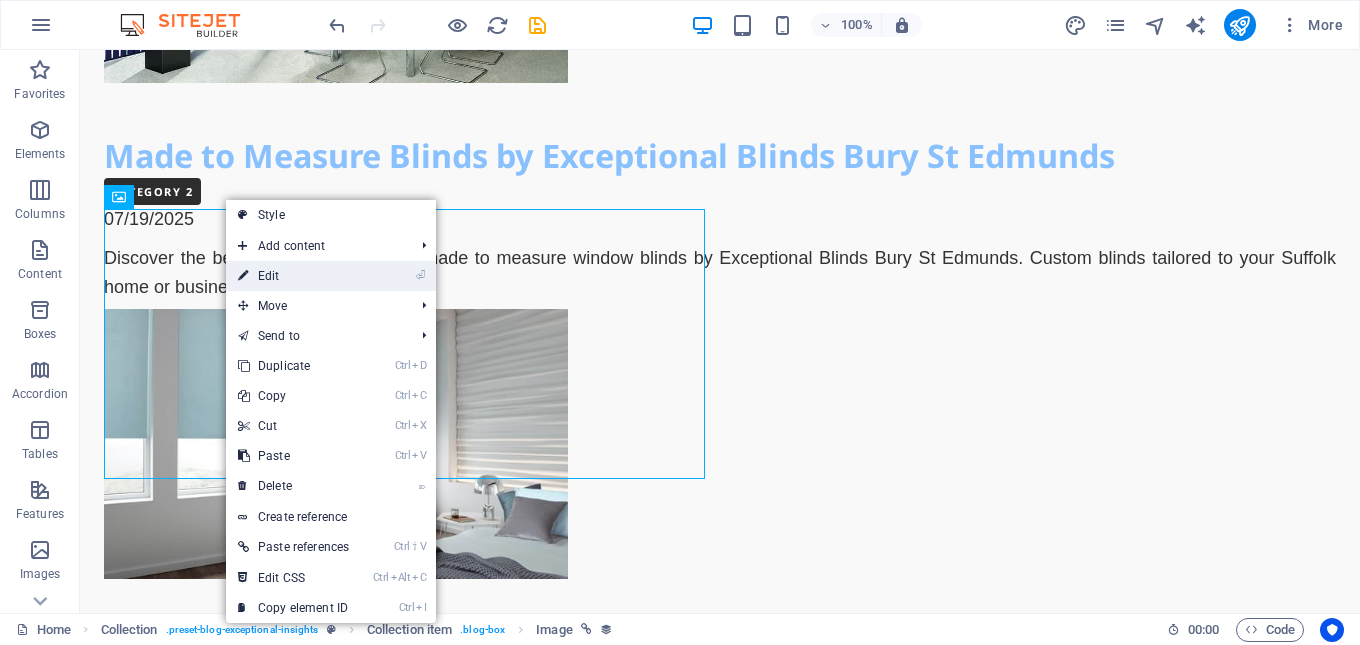 select on "image" 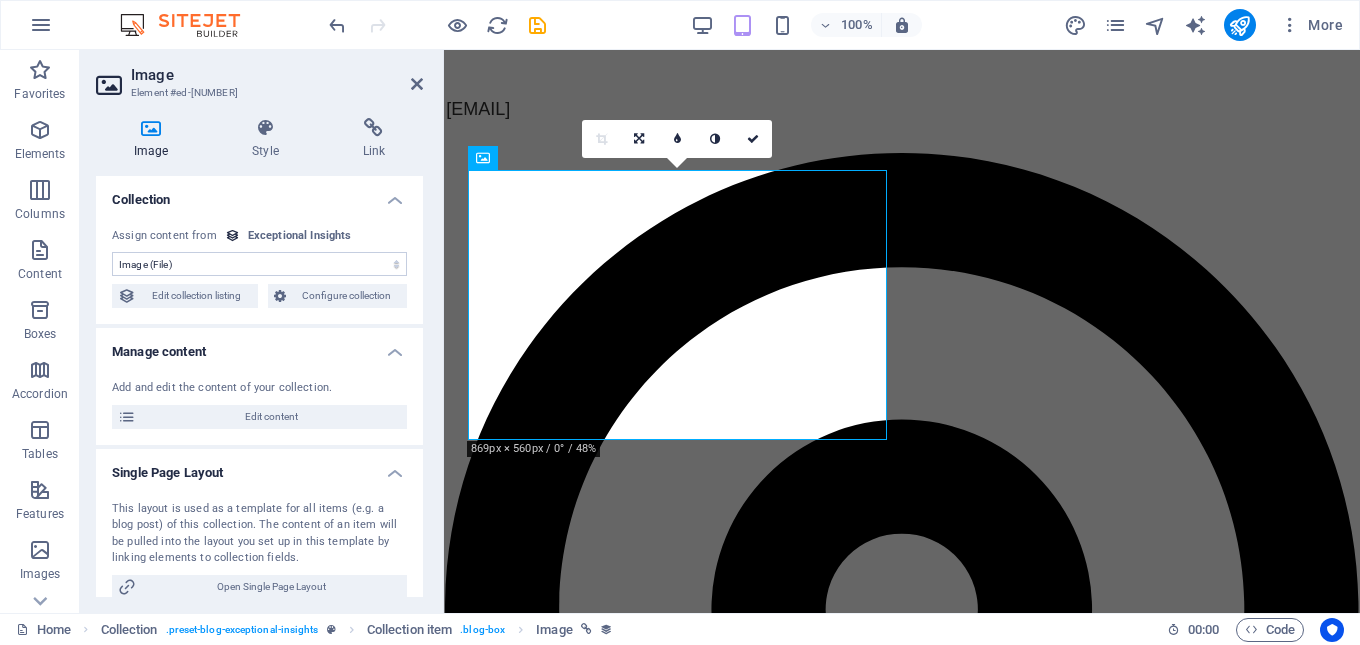 click on "No assignment, content remains static Created at (Date) Updated at (Date) Name (Plain Text) Slug (Plain Text) Description (Rich Text) Content (CMS) Category (Choice) Author (Plain Text) Image (File) Publishing Date (Date) Status (Choice)" at bounding box center (259, 264) 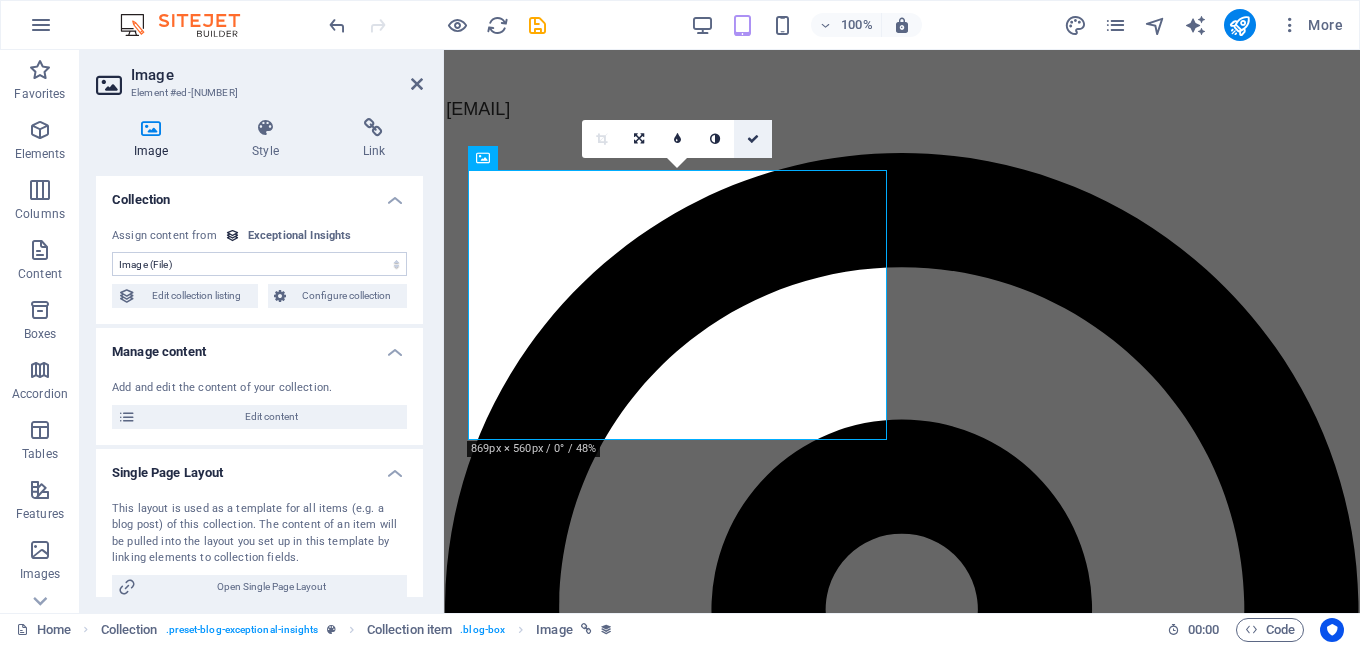 drag, startPoint x: 753, startPoint y: 141, endPoint x: 611, endPoint y: 88, distance: 151.56847 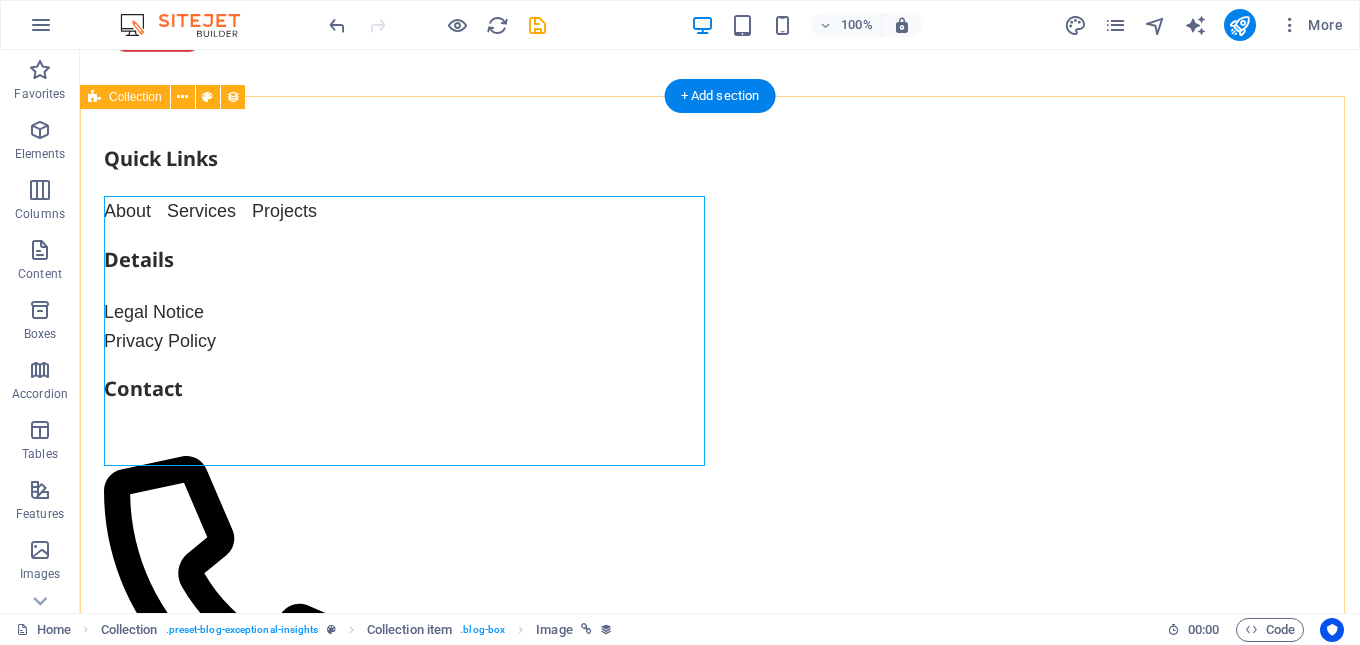 scroll, scrollTop: 10067, scrollLeft: 0, axis: vertical 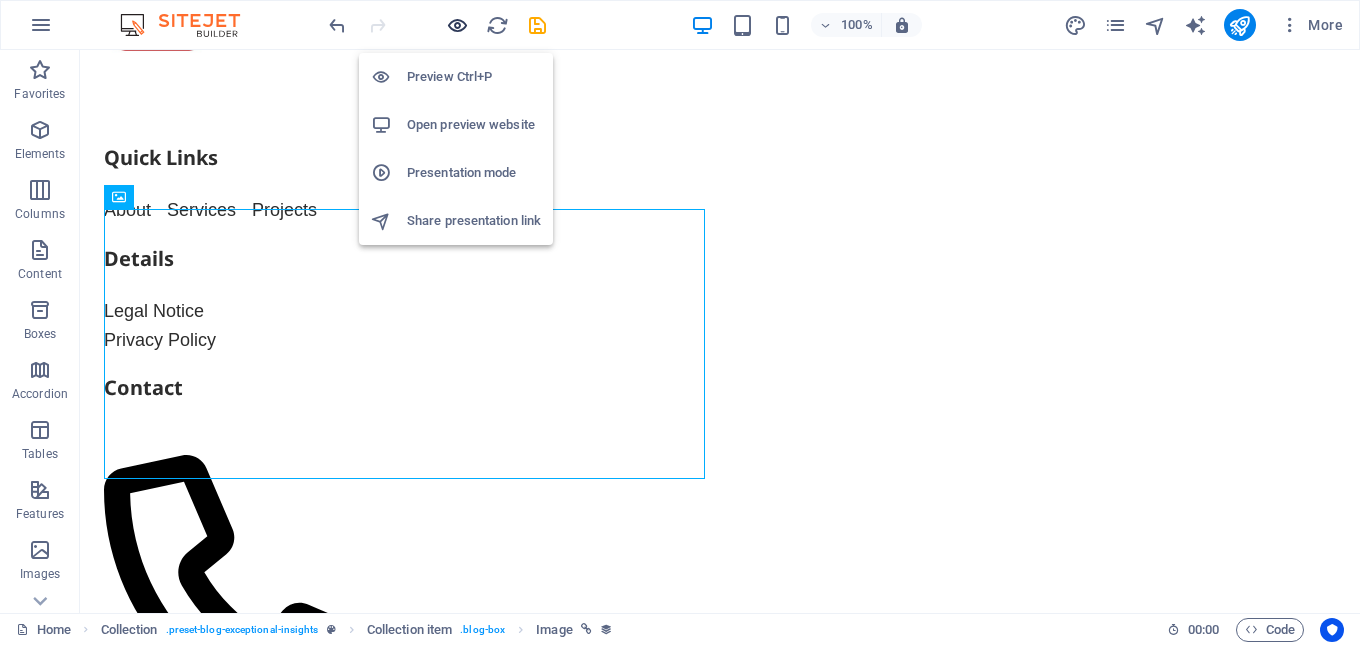 click at bounding box center (457, 25) 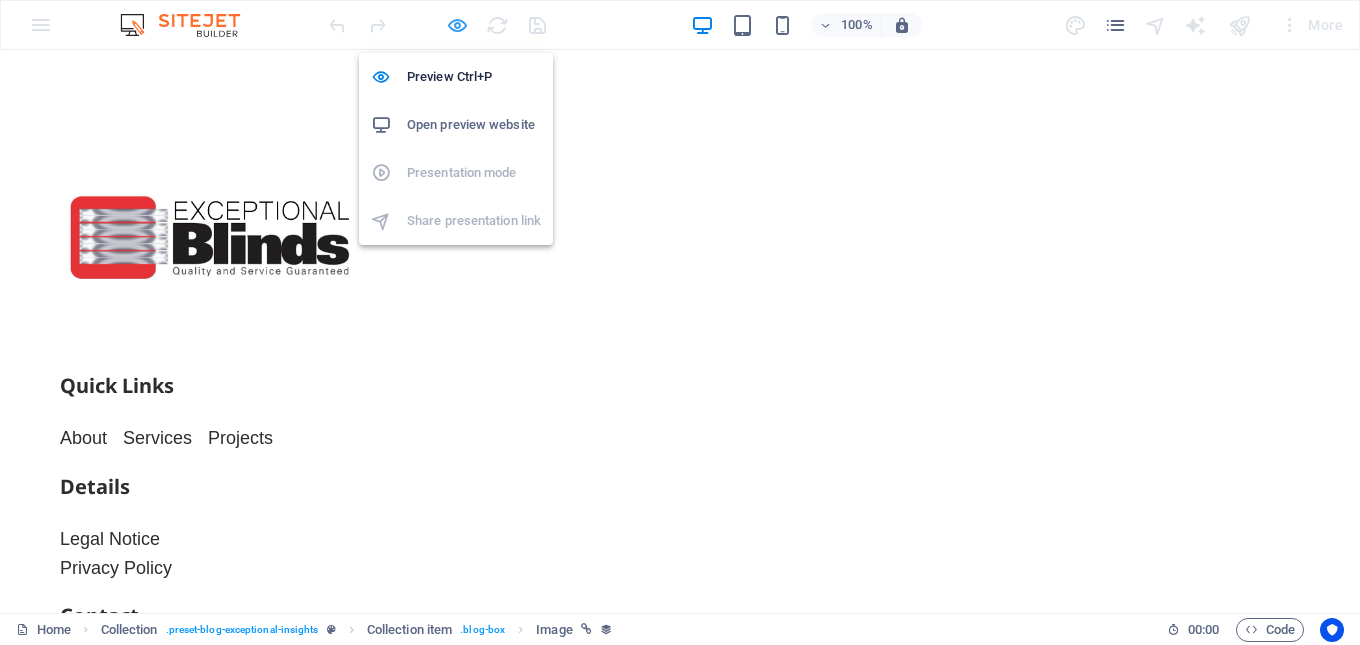 scroll, scrollTop: 8888, scrollLeft: 0, axis: vertical 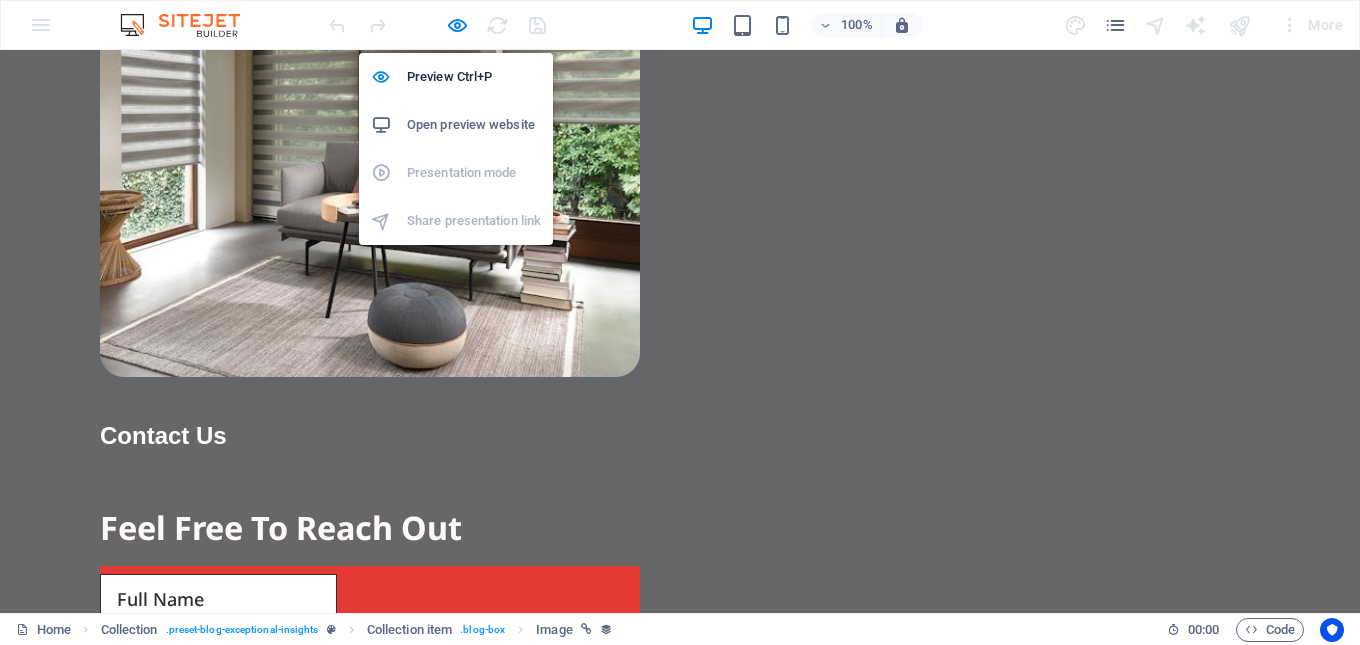 click on "Open preview website" at bounding box center (474, 125) 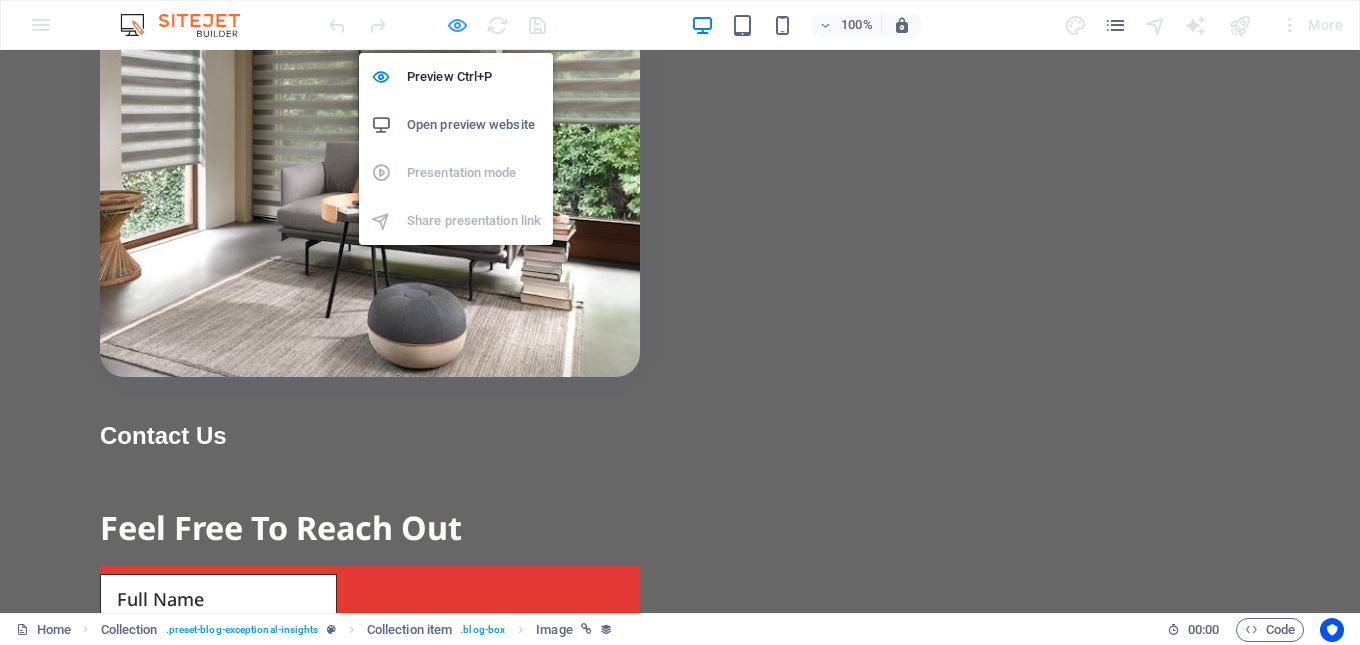 click at bounding box center [457, 25] 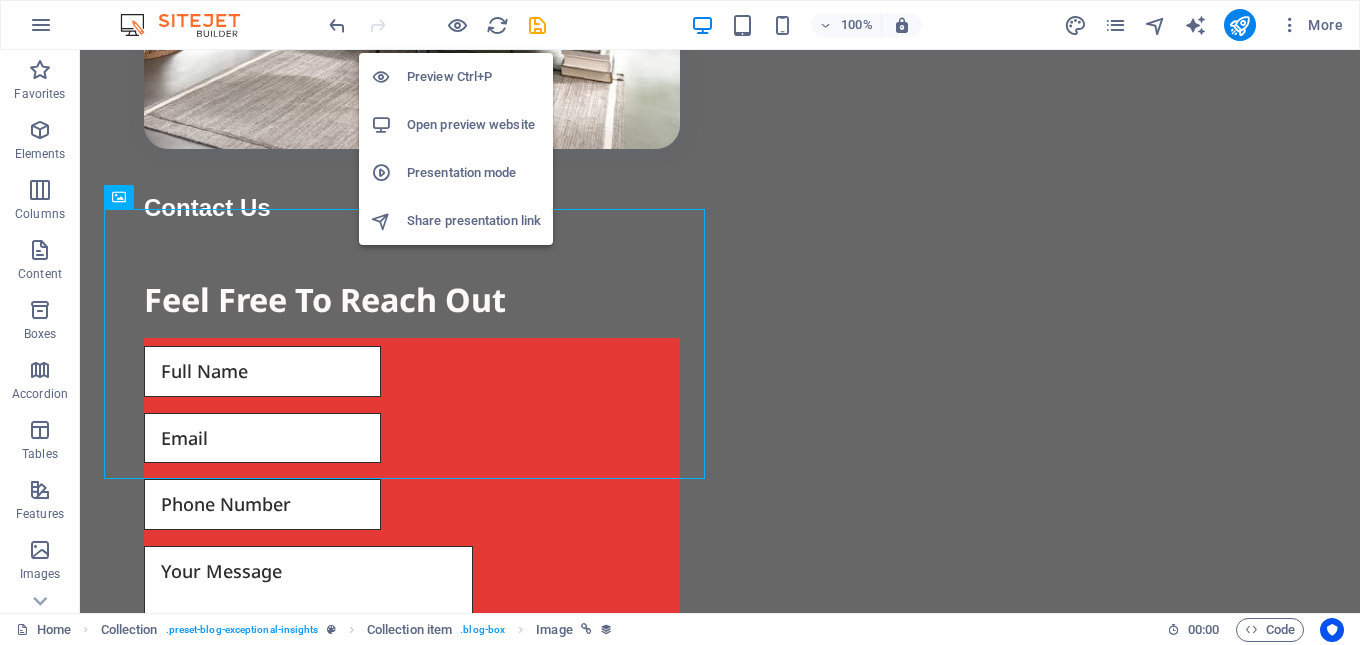 scroll, scrollTop: 10067, scrollLeft: 0, axis: vertical 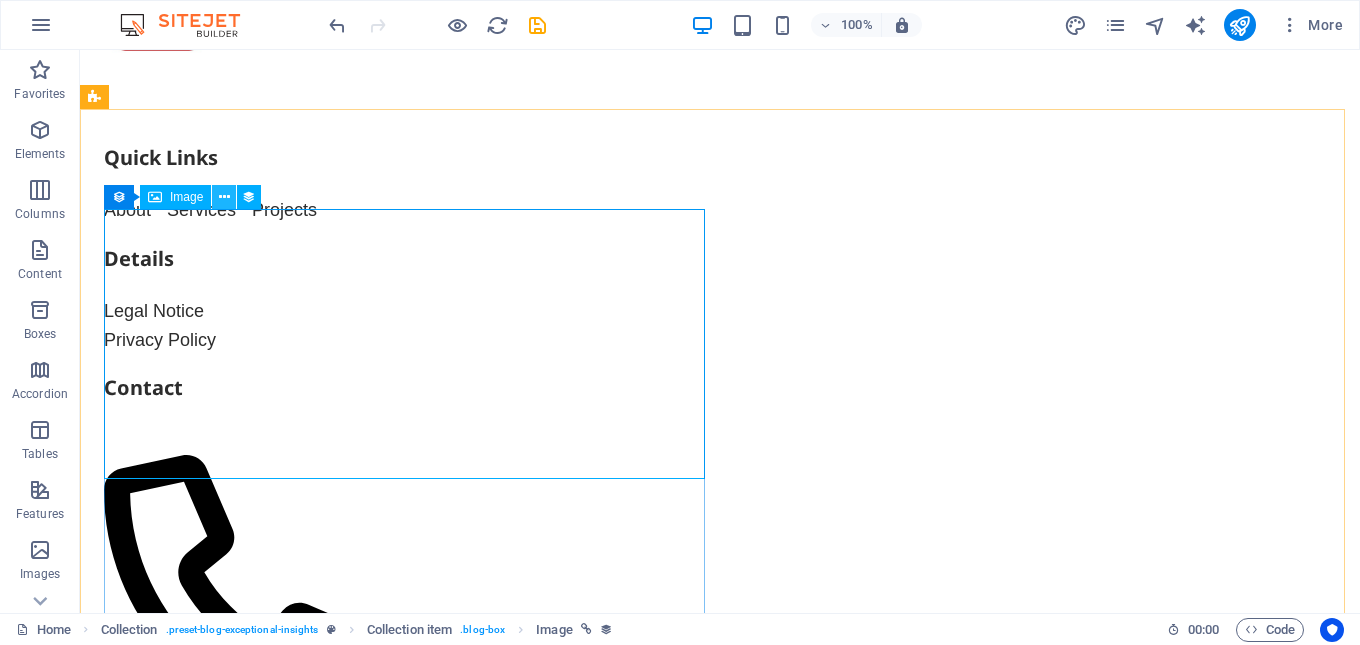 click at bounding box center [224, 197] 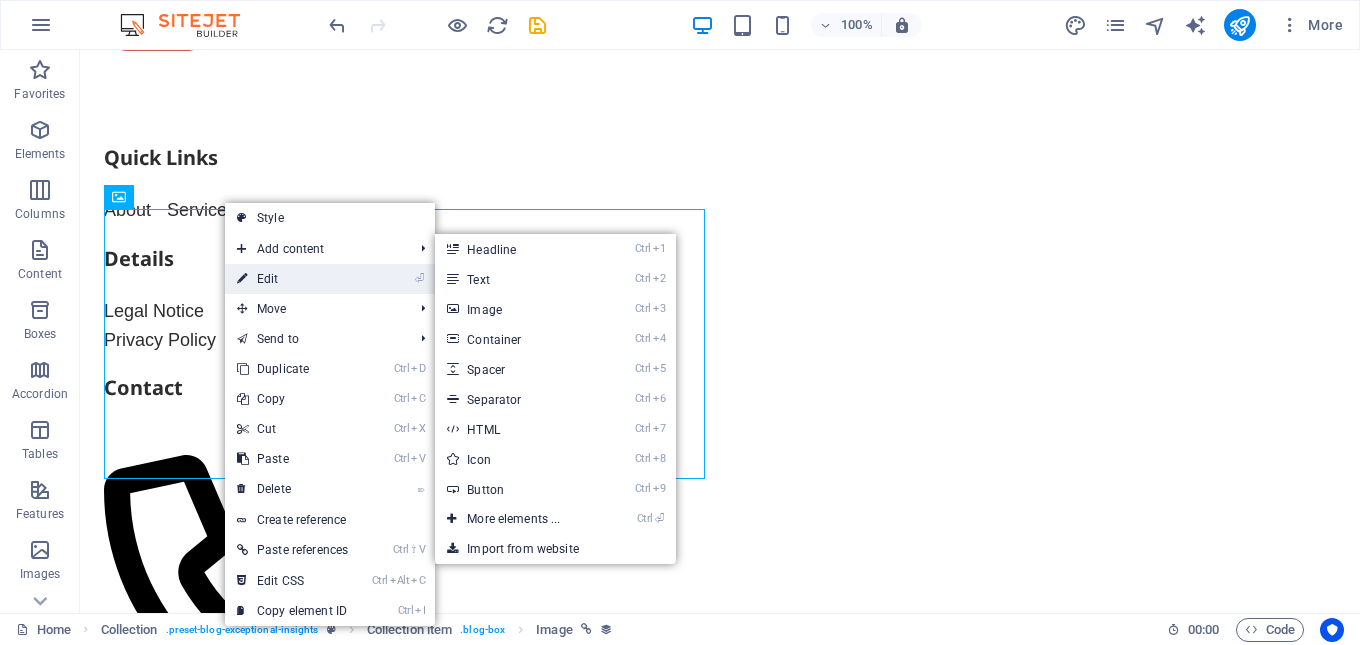 click on "⏎  Edit" at bounding box center (292, 279) 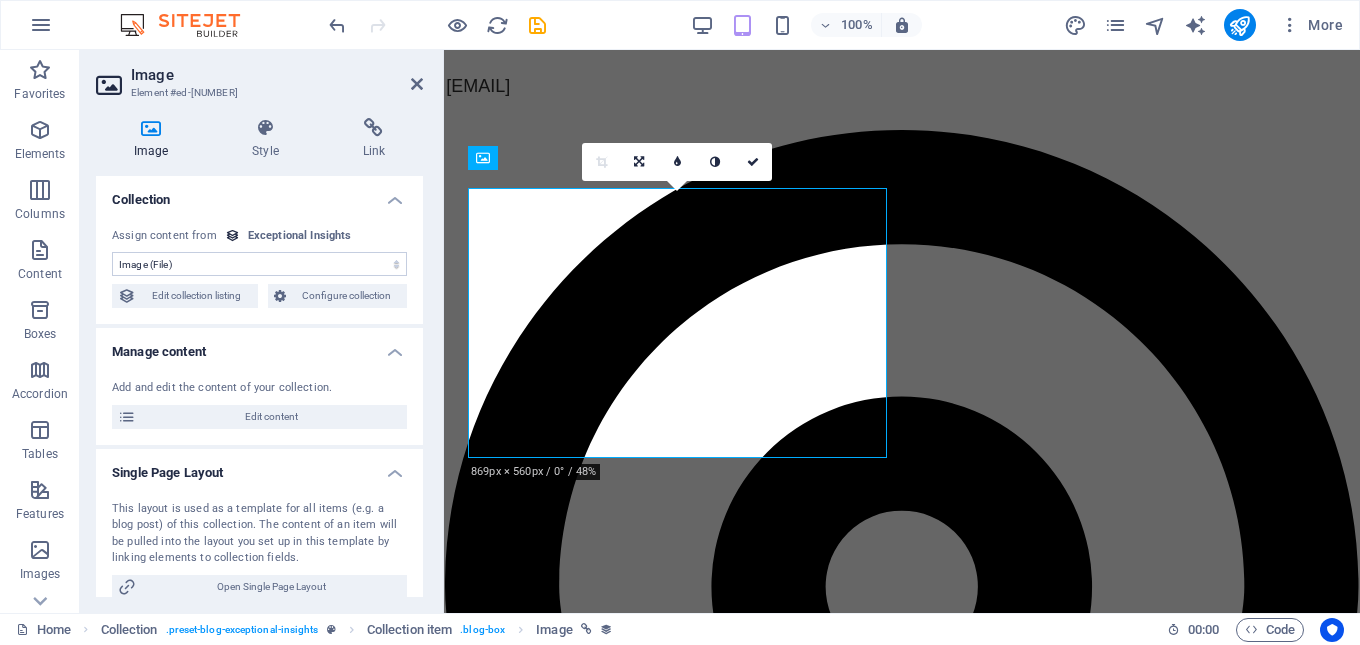 scroll, scrollTop: 12150, scrollLeft: 0, axis: vertical 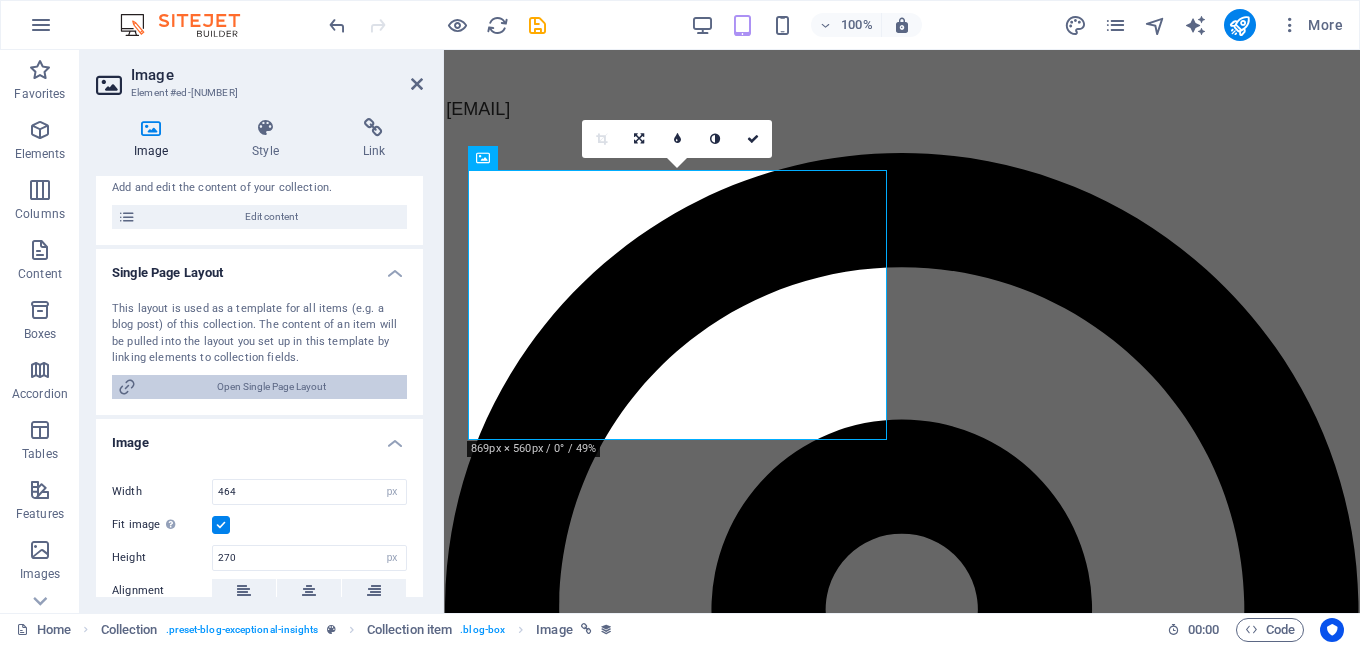 click on "Open Single Page Layout" at bounding box center [271, 387] 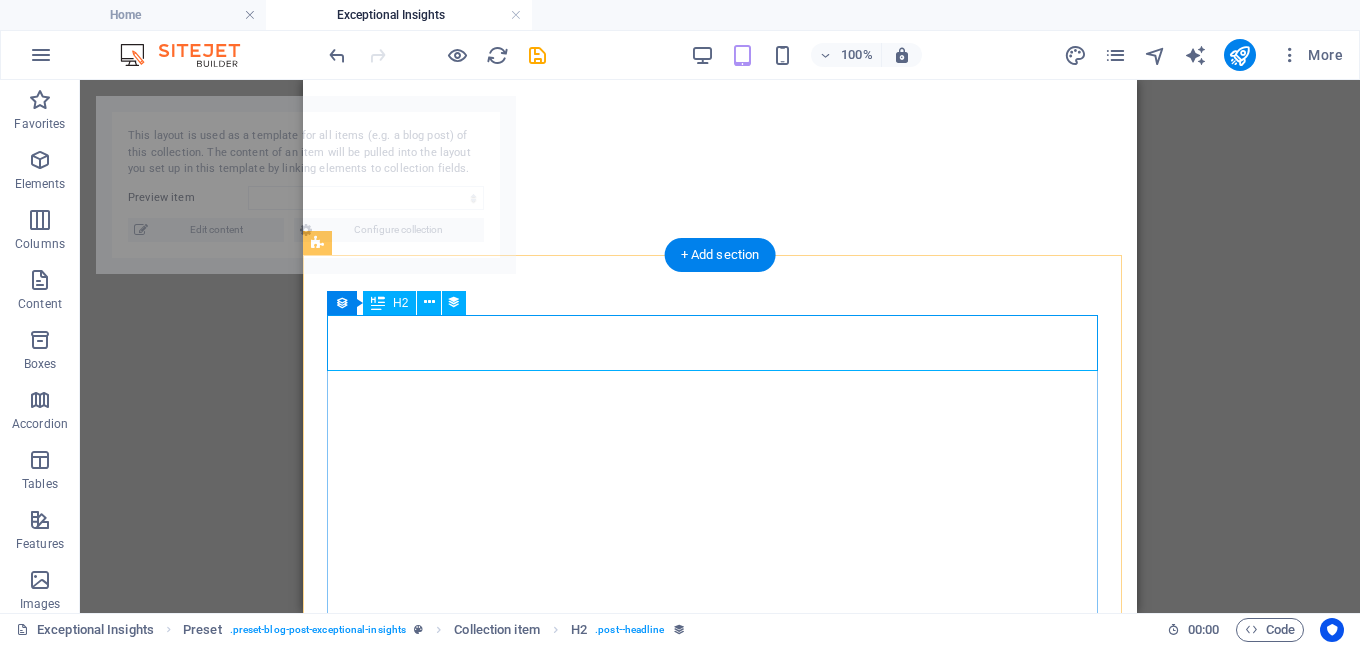 select on "6889d850f17d99961d0d6941" 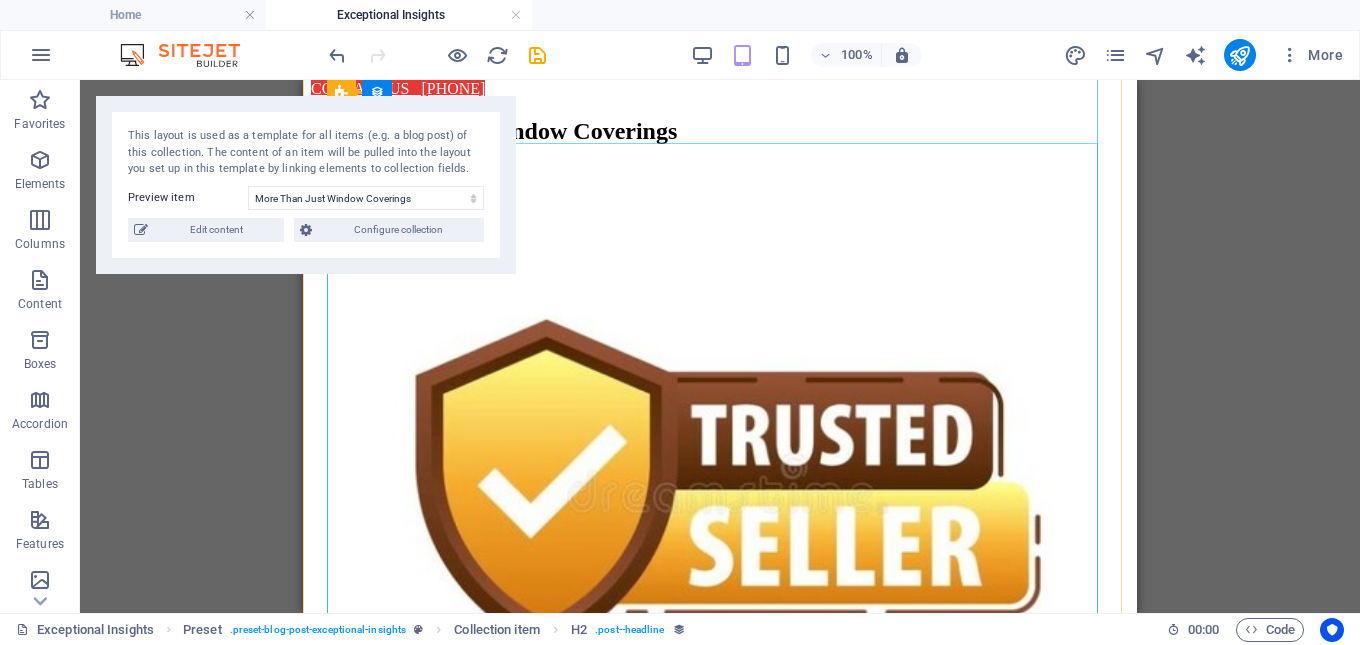 scroll, scrollTop: 0, scrollLeft: 0, axis: both 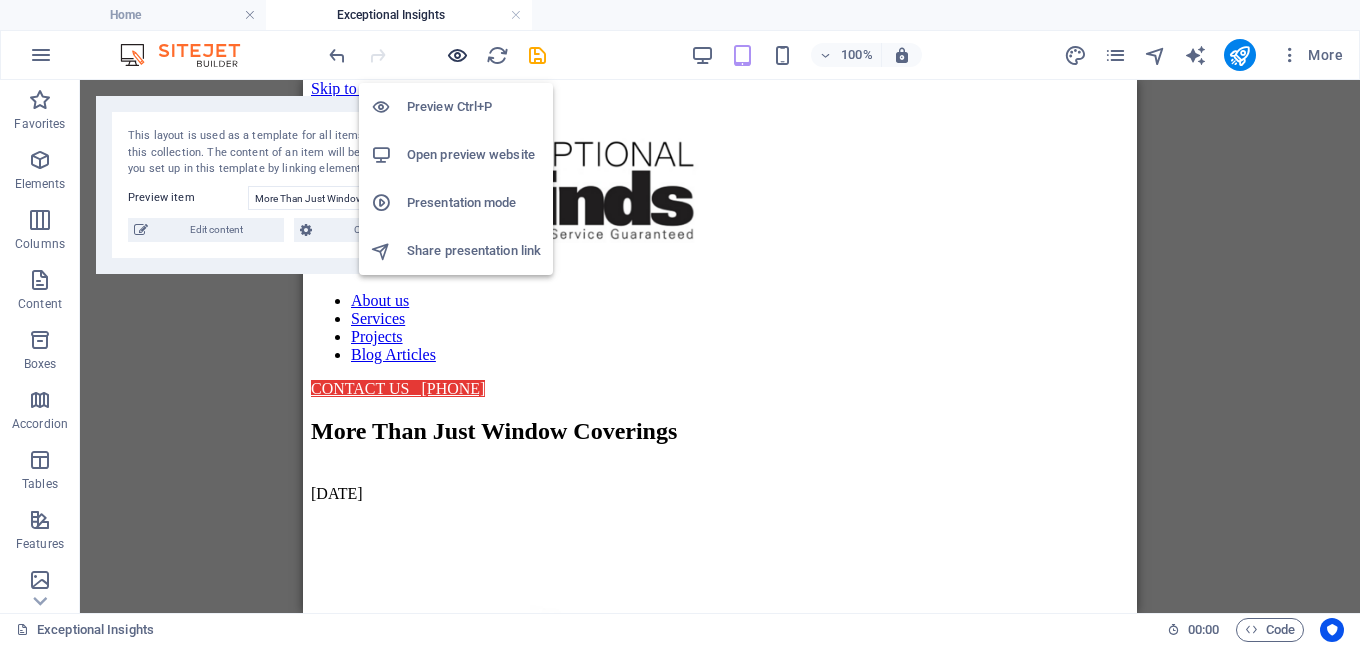 click at bounding box center (457, 55) 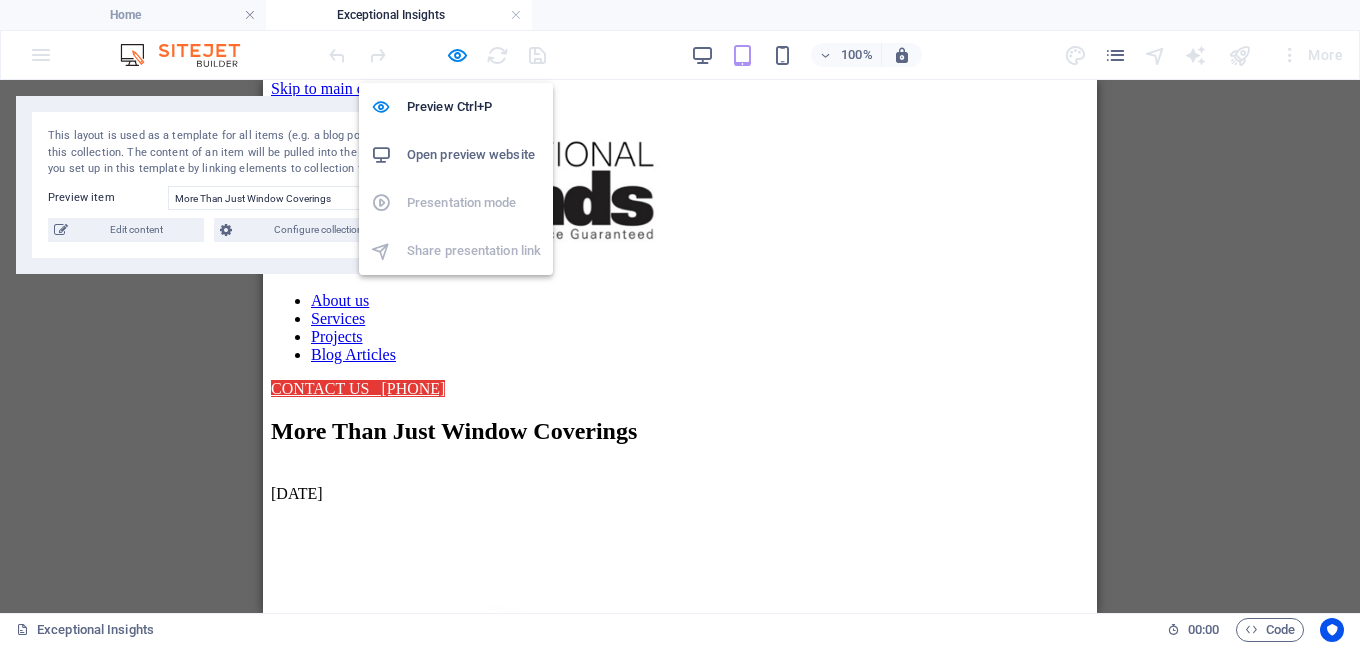 click on "Open preview website" at bounding box center (474, 155) 